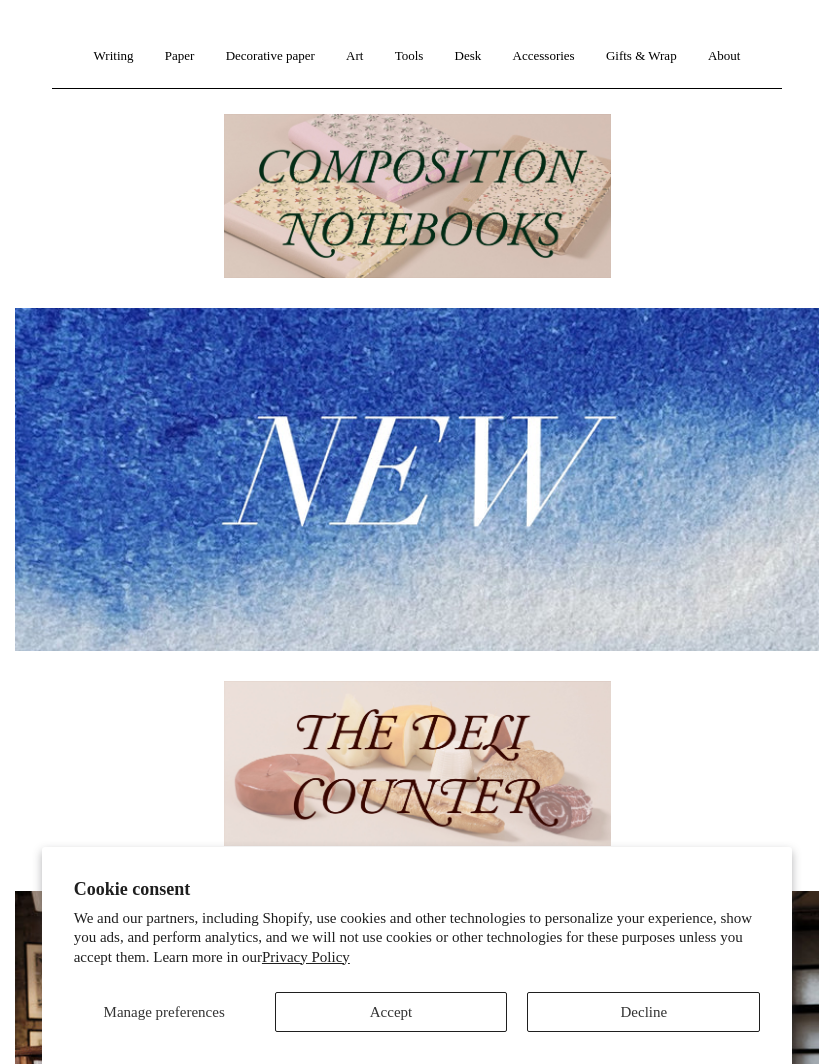 scroll, scrollTop: 0, scrollLeft: 0, axis: both 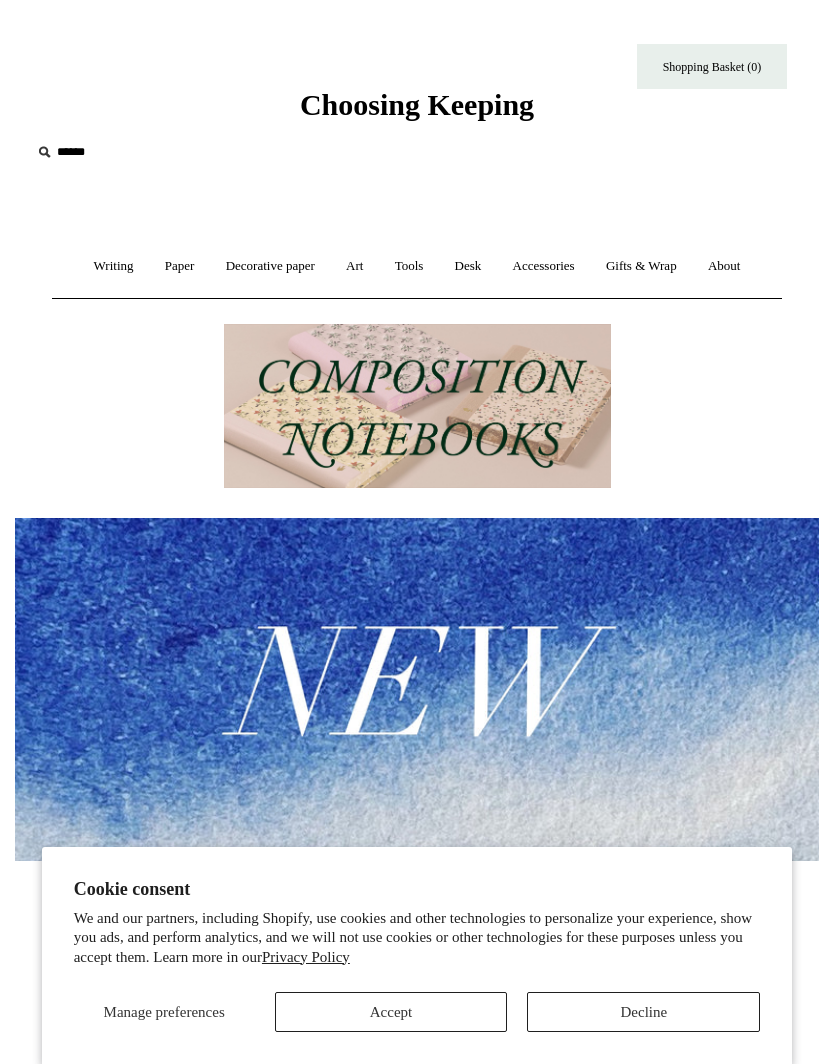 click on "Writing +" at bounding box center [114, 266] 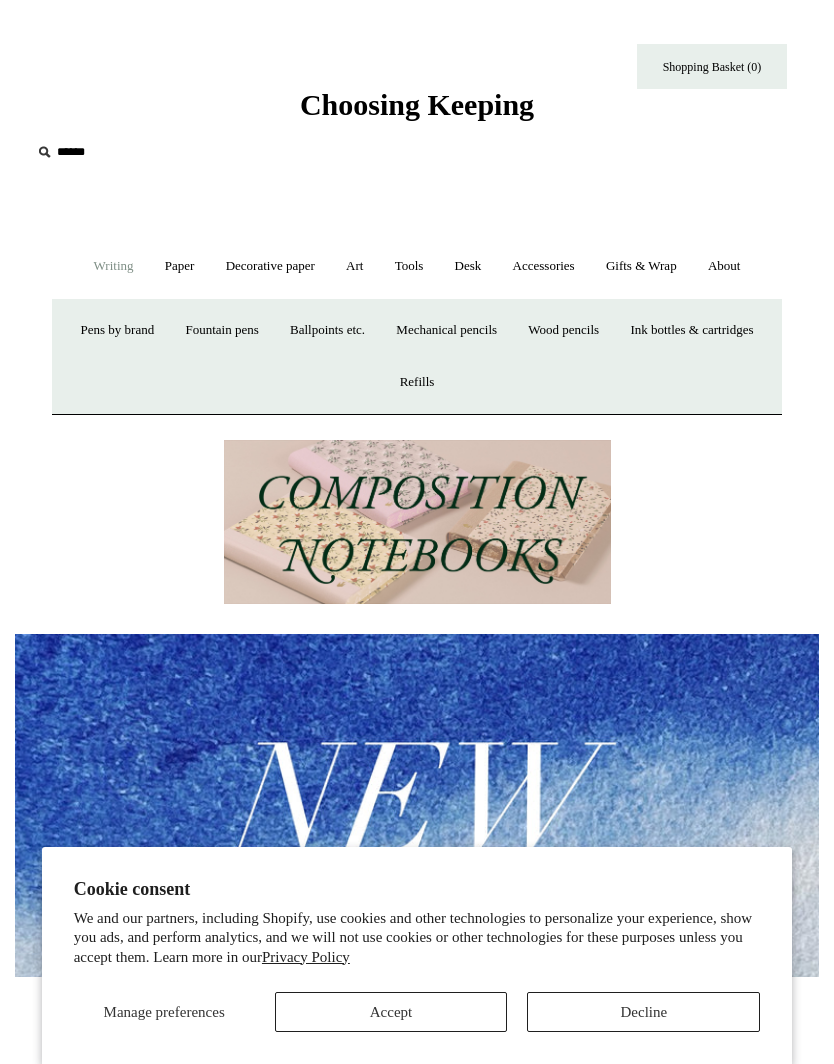click on "Paper +" at bounding box center (180, 266) 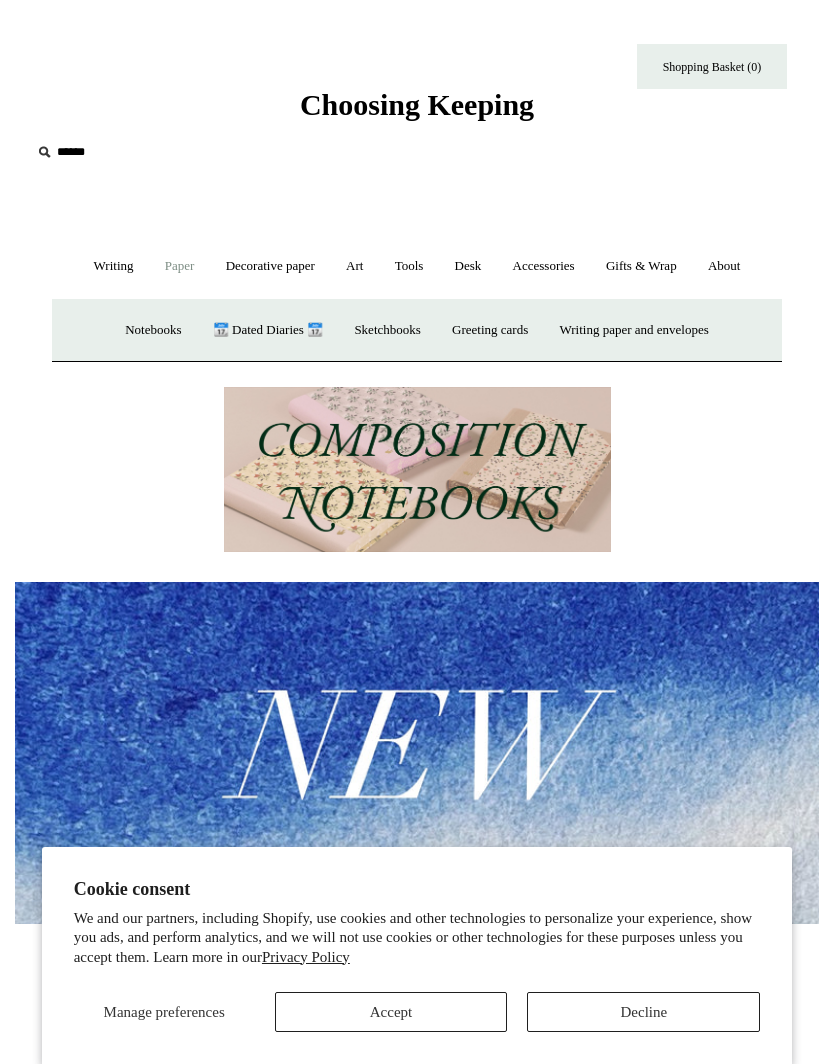 click on "Decorative paper +" at bounding box center (270, 266) 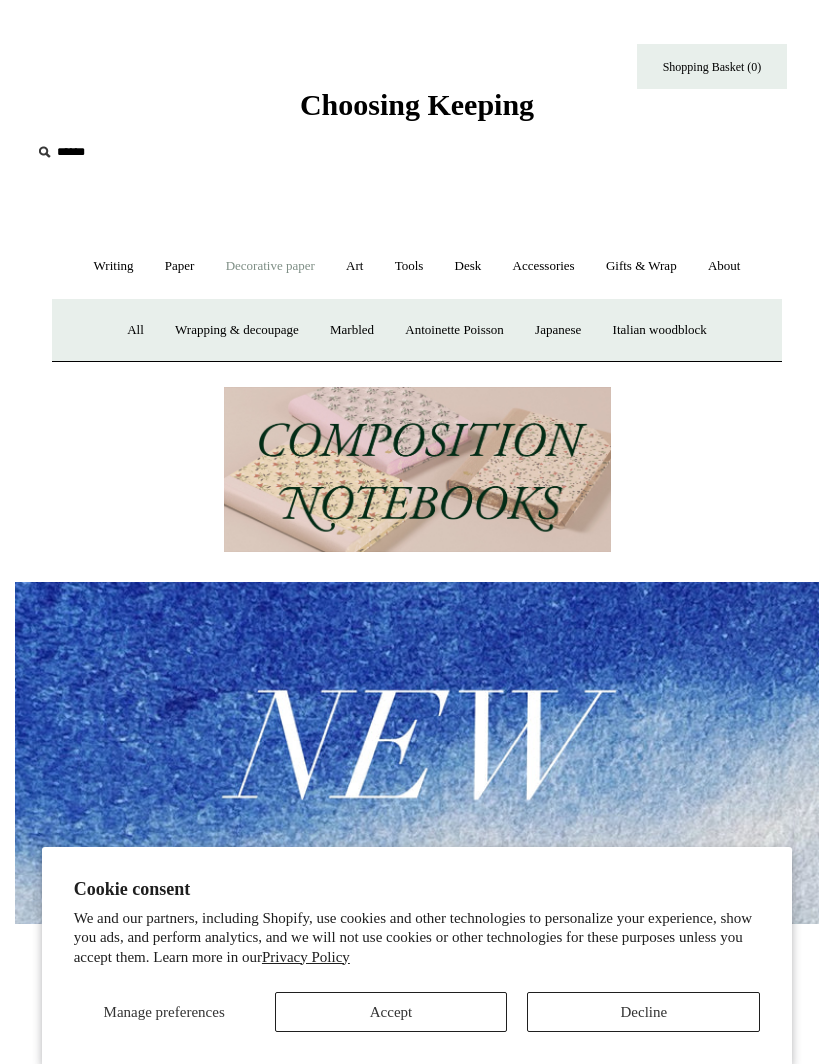 click on "Art +" at bounding box center (354, 266) 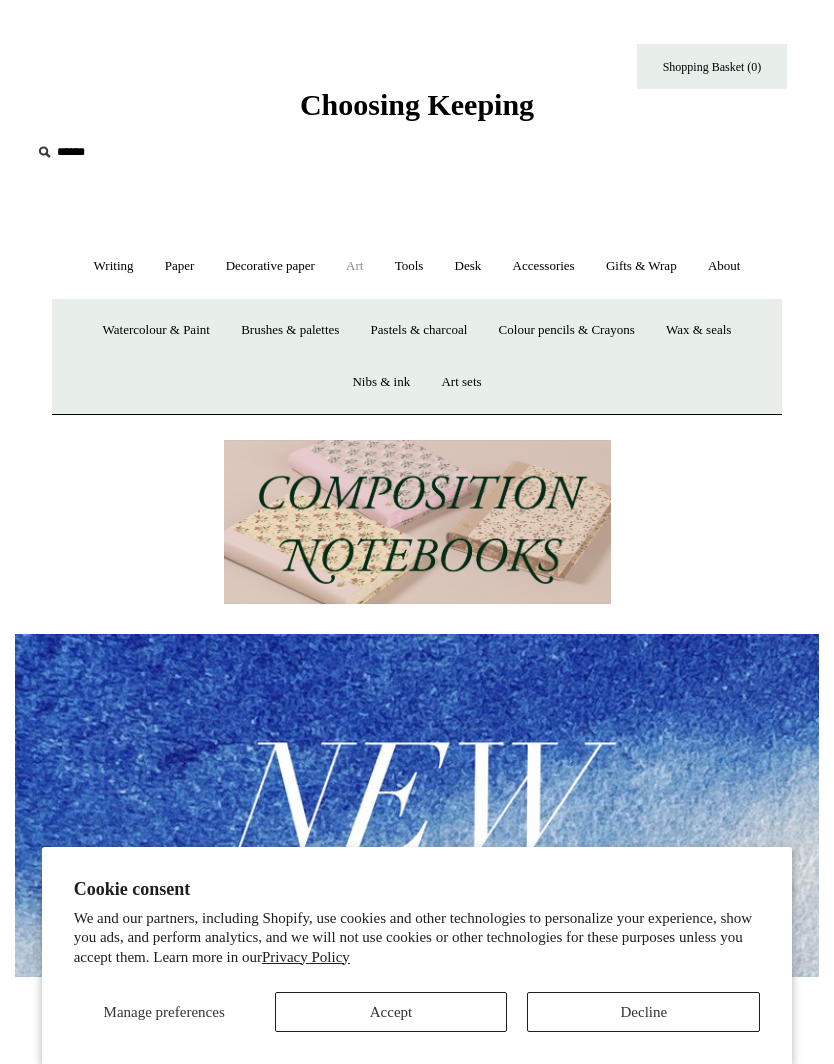 click on "Tools +" at bounding box center [409, 266] 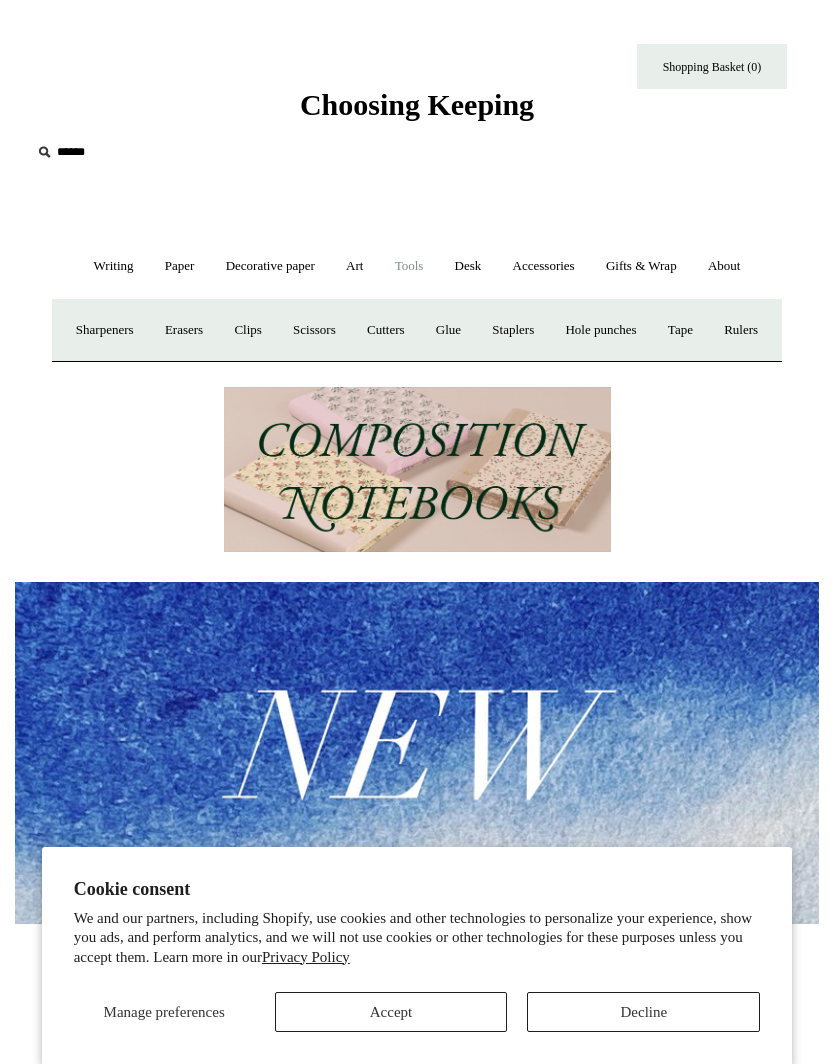 click on "Erasers" at bounding box center (184, 330) 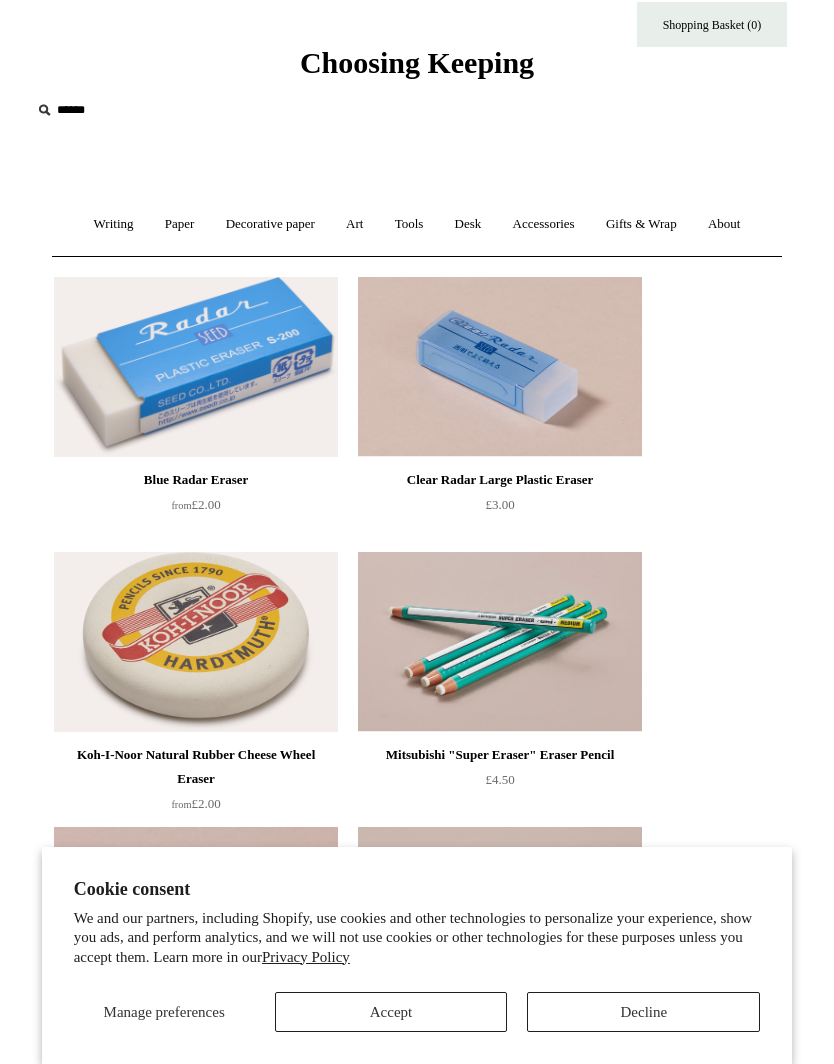 scroll, scrollTop: 0, scrollLeft: 0, axis: both 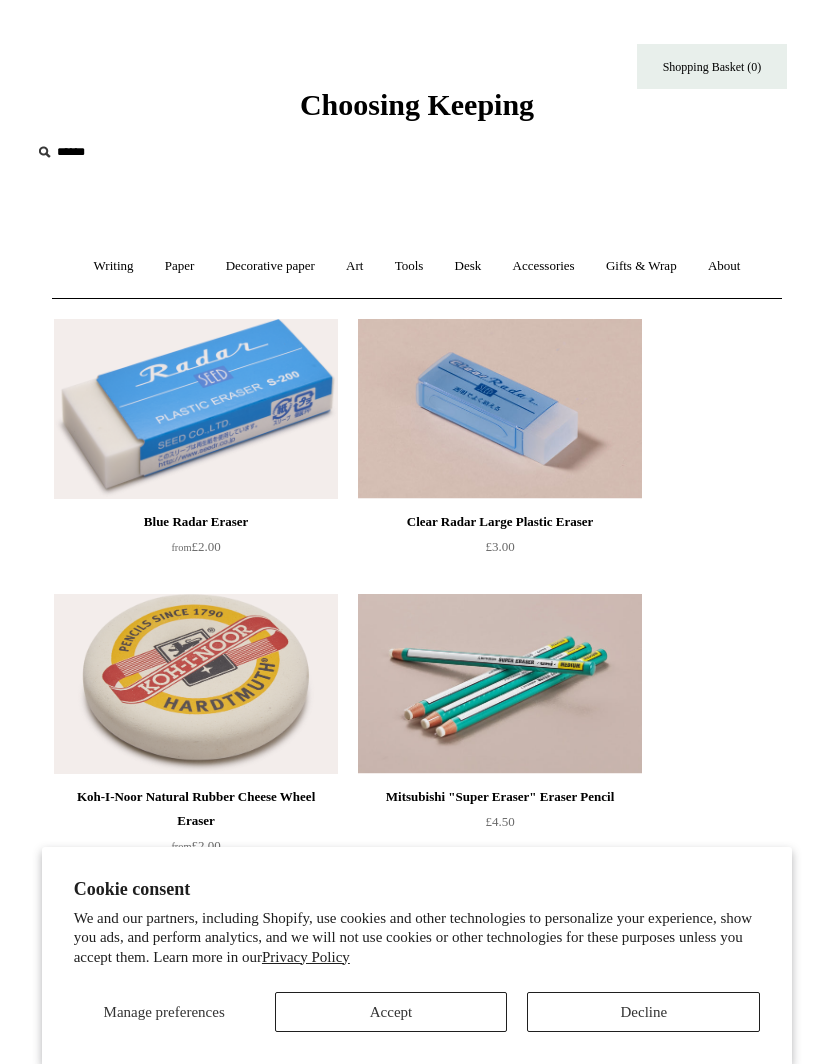 click on "Art +" at bounding box center (354, 266) 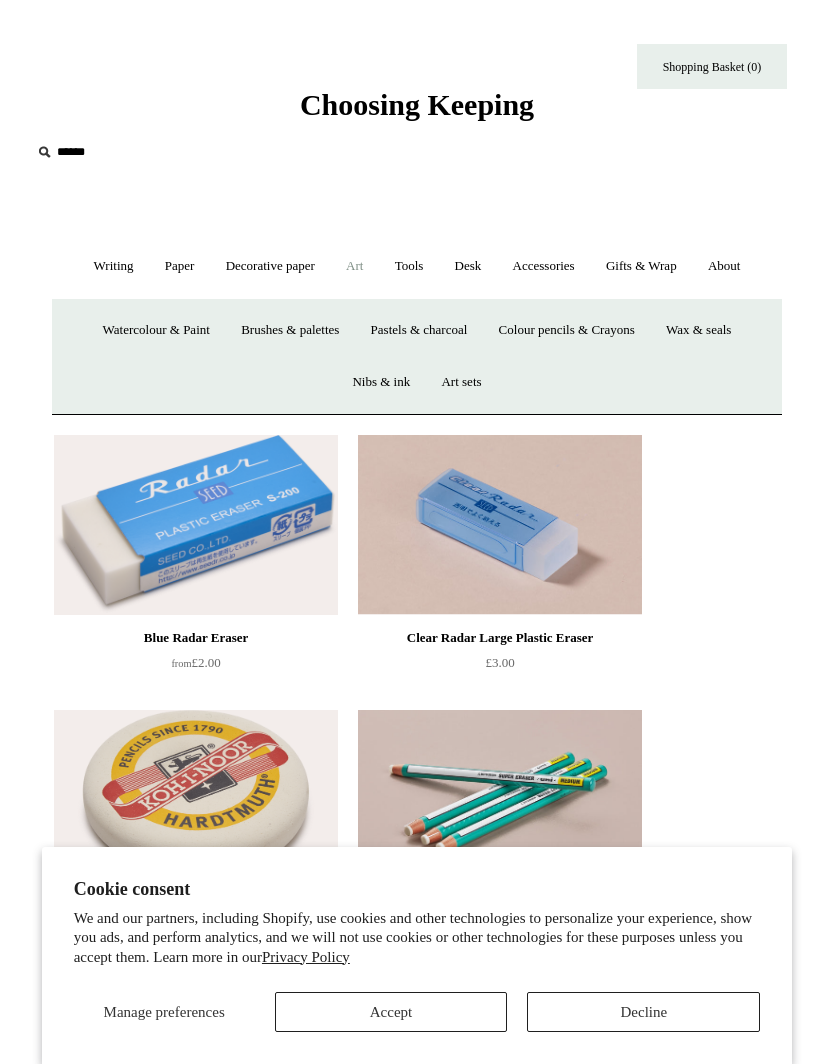 click on "Tools +" at bounding box center (409, 266) 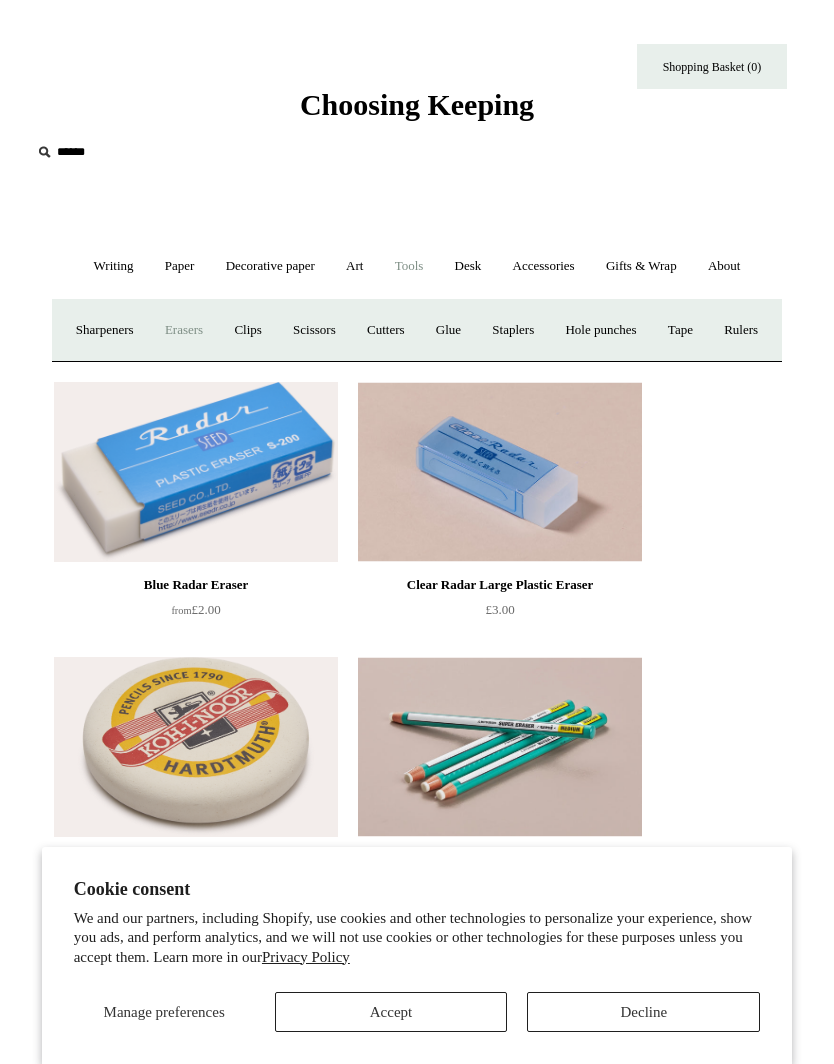 click on "Tools -" at bounding box center [409, 266] 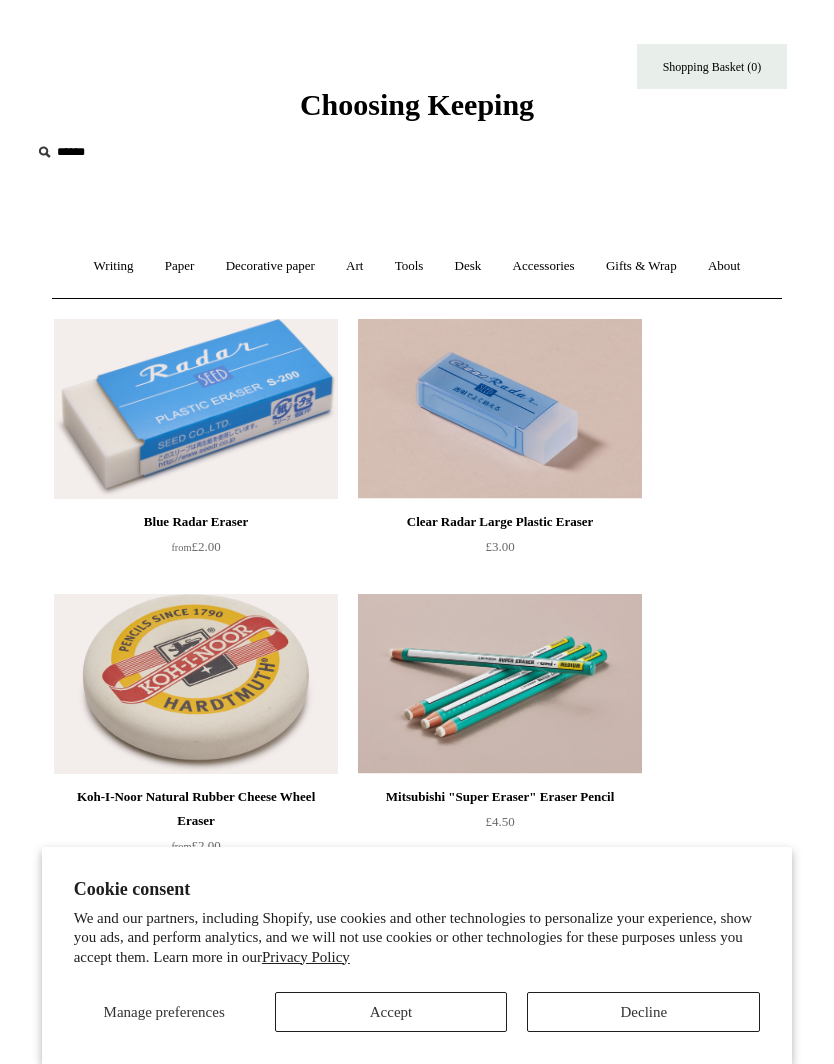 click on "Tools +" at bounding box center [409, 266] 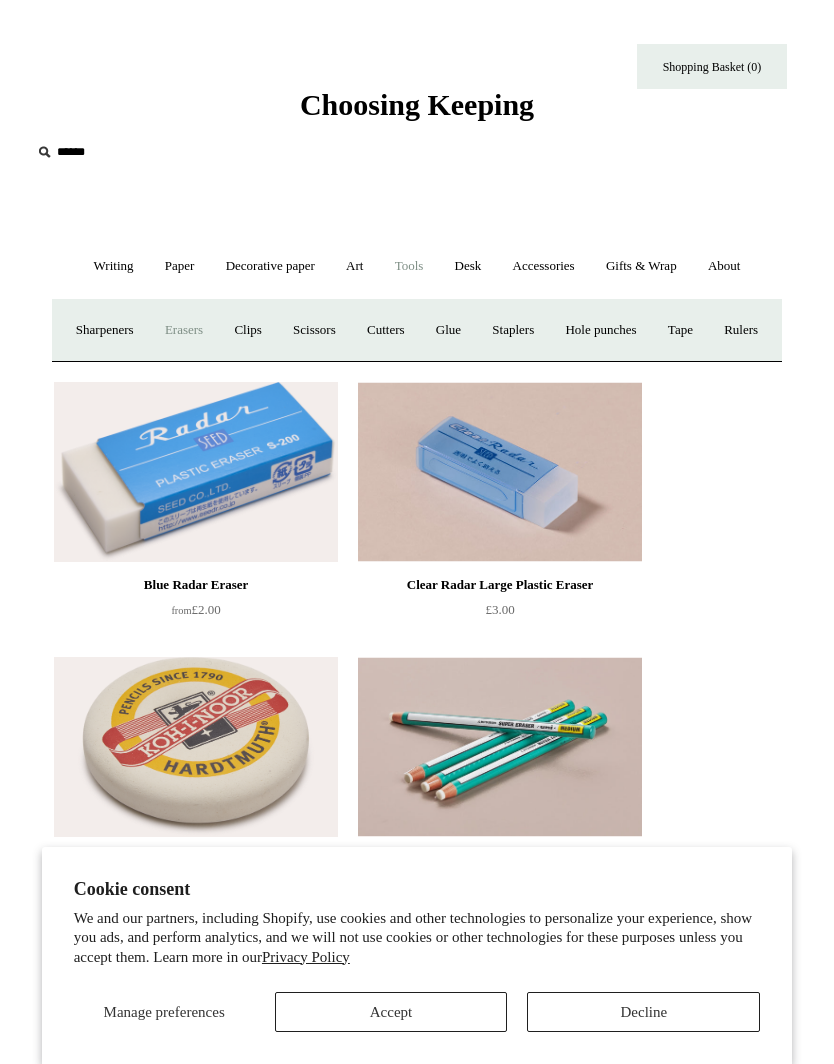 click on "Tape +" at bounding box center [680, 330] 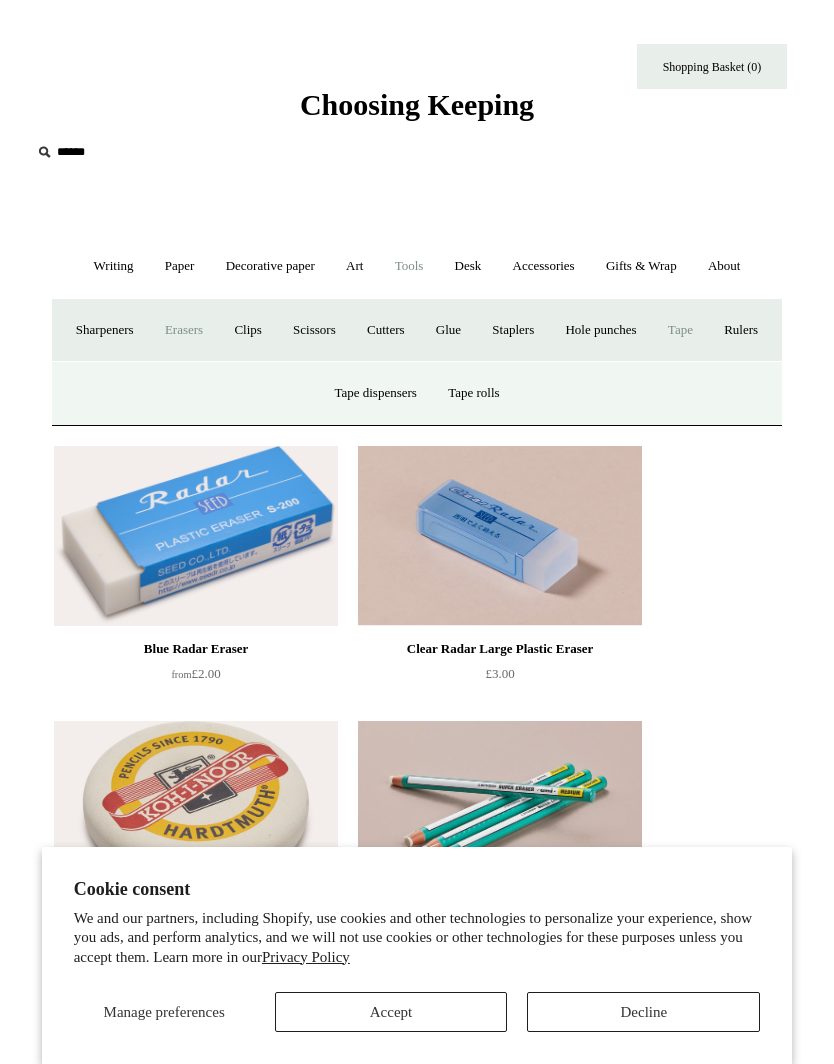 click on "Tape rolls" at bounding box center [473, 393] 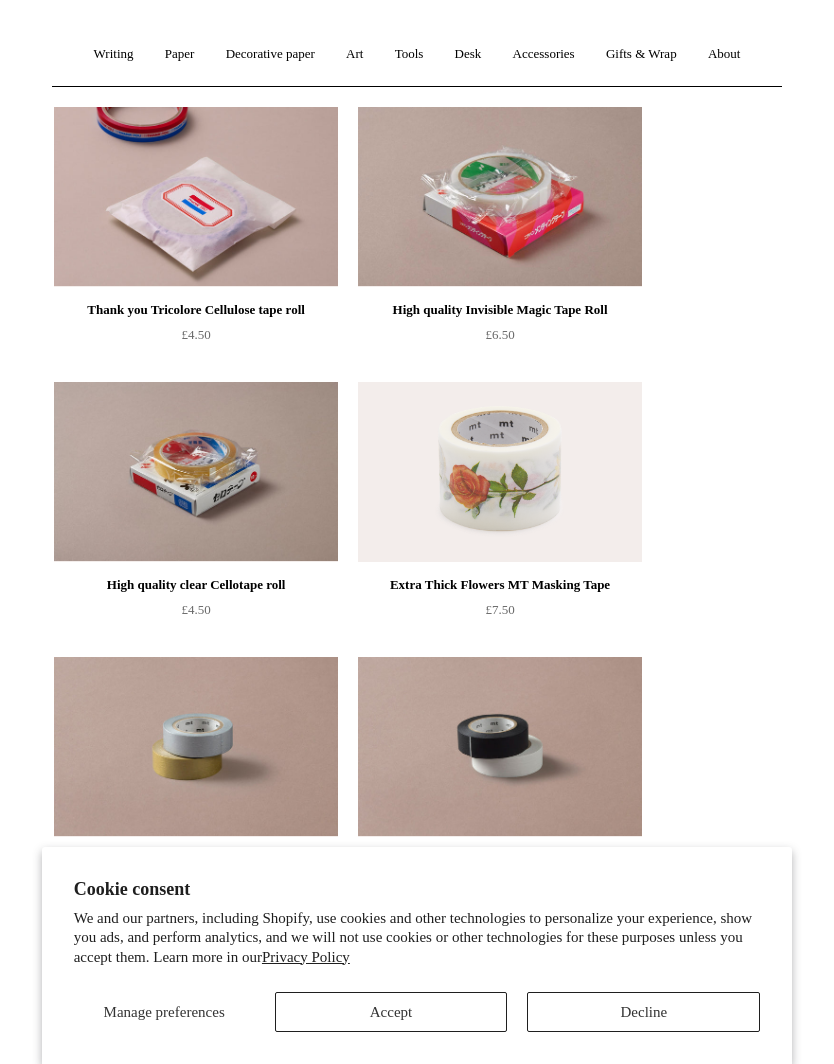 scroll, scrollTop: 47, scrollLeft: 0, axis: vertical 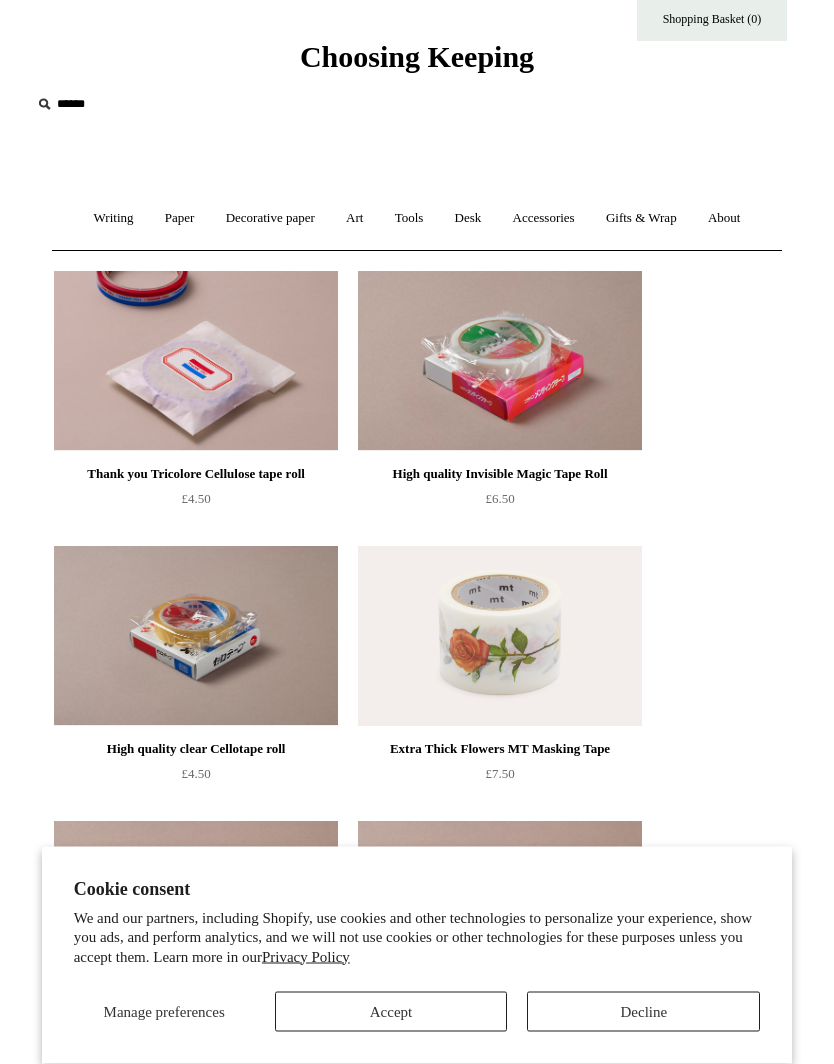 click on "Accessories +" at bounding box center (544, 219) 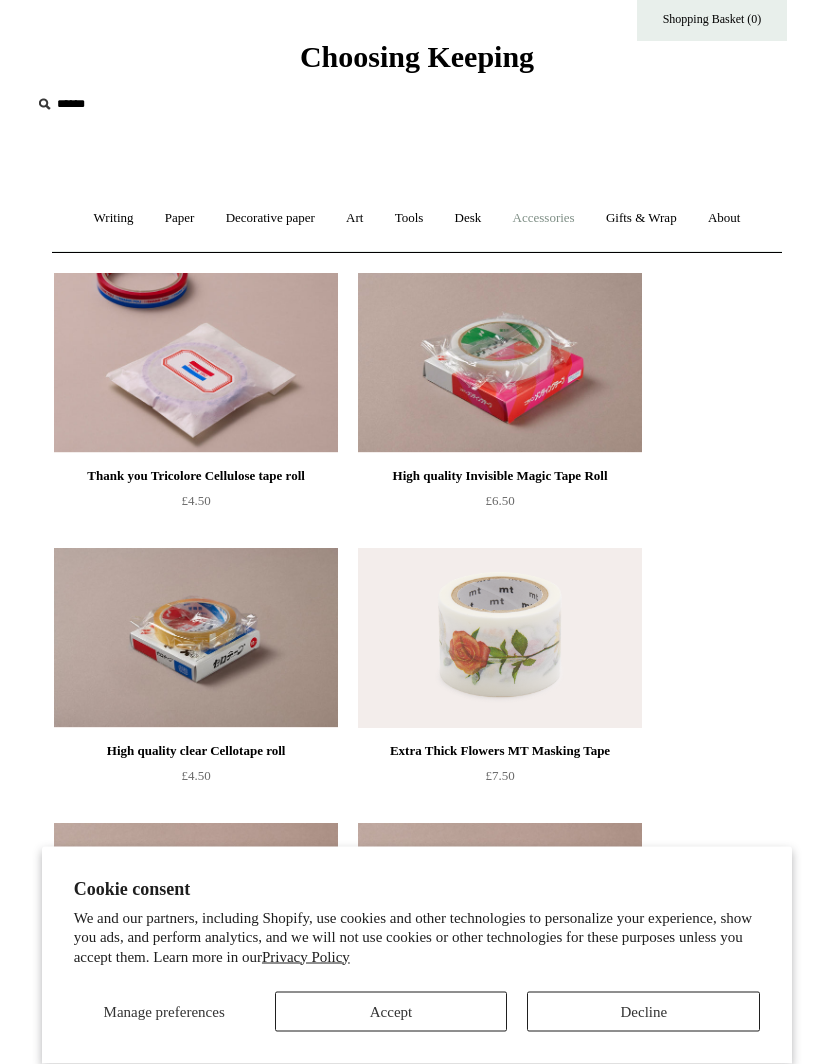 scroll, scrollTop: 48, scrollLeft: 0, axis: vertical 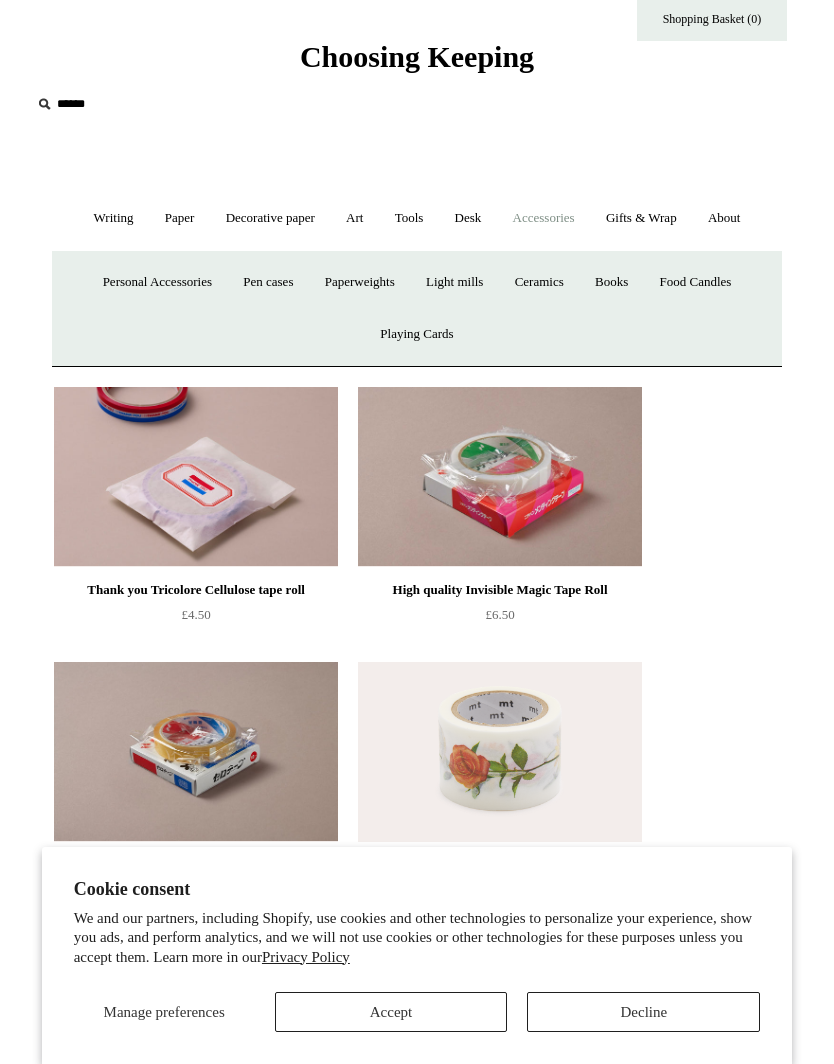 click on "Personal Accessories +" at bounding box center (157, 282) 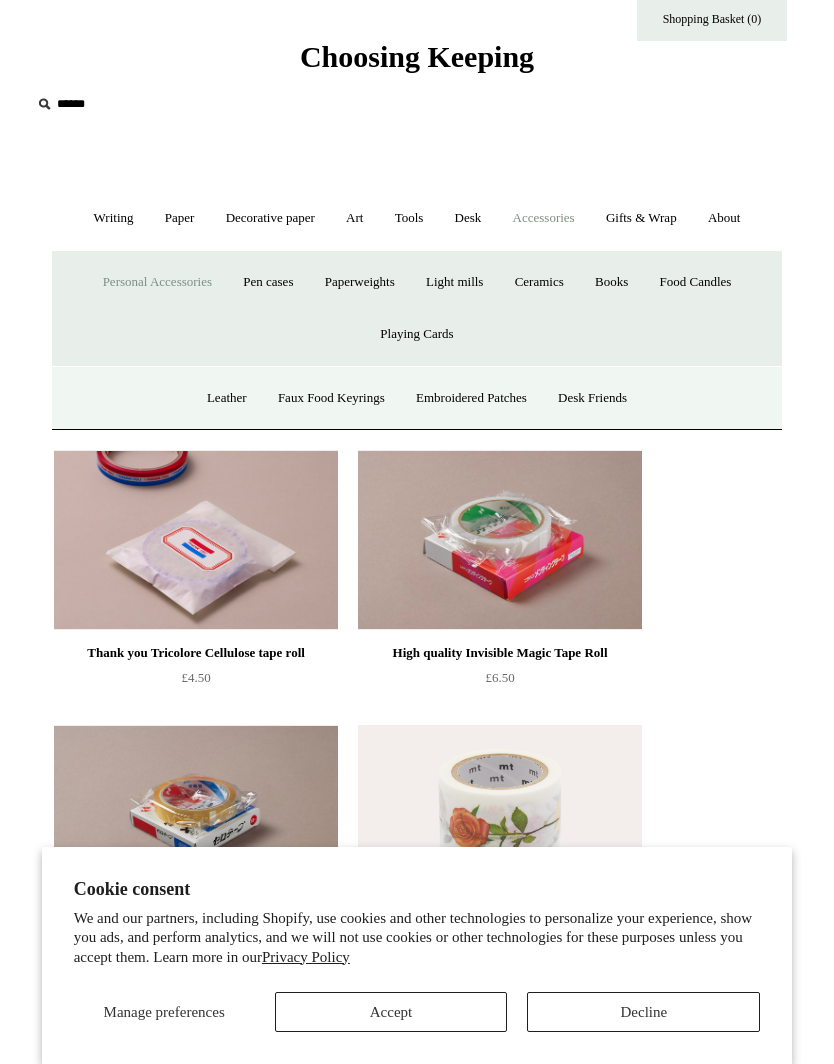 click on "Pen cases" at bounding box center [268, 282] 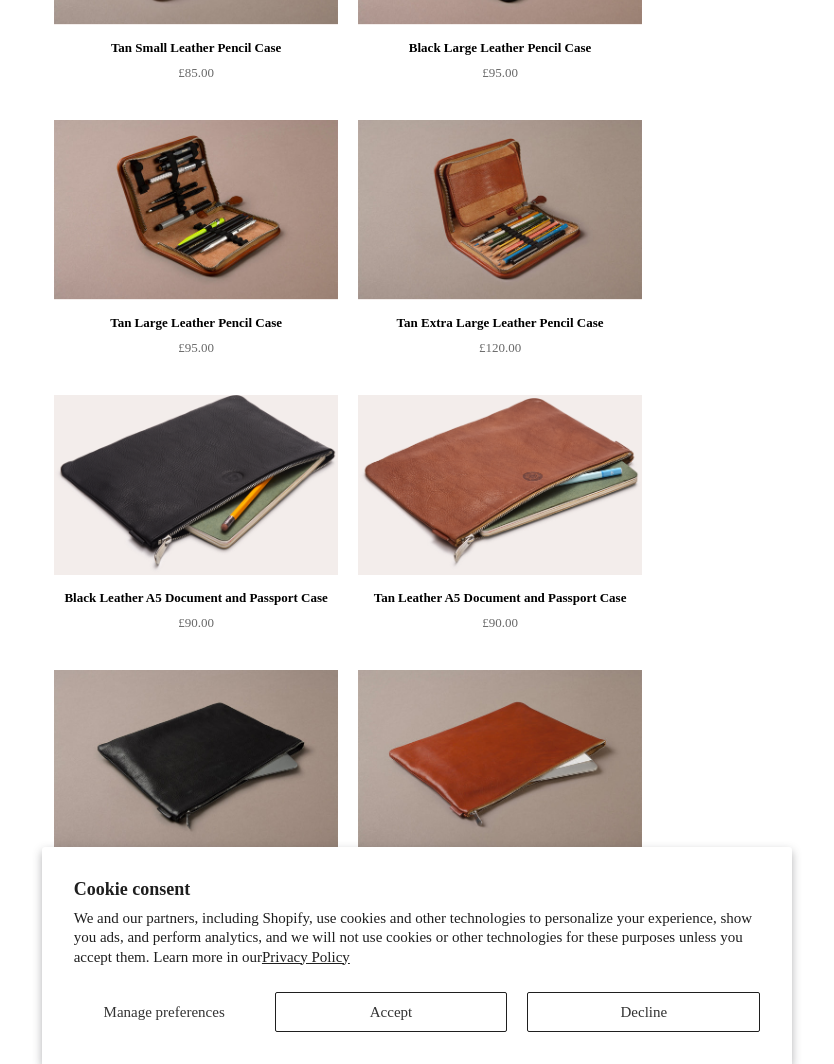 scroll, scrollTop: 2149, scrollLeft: 0, axis: vertical 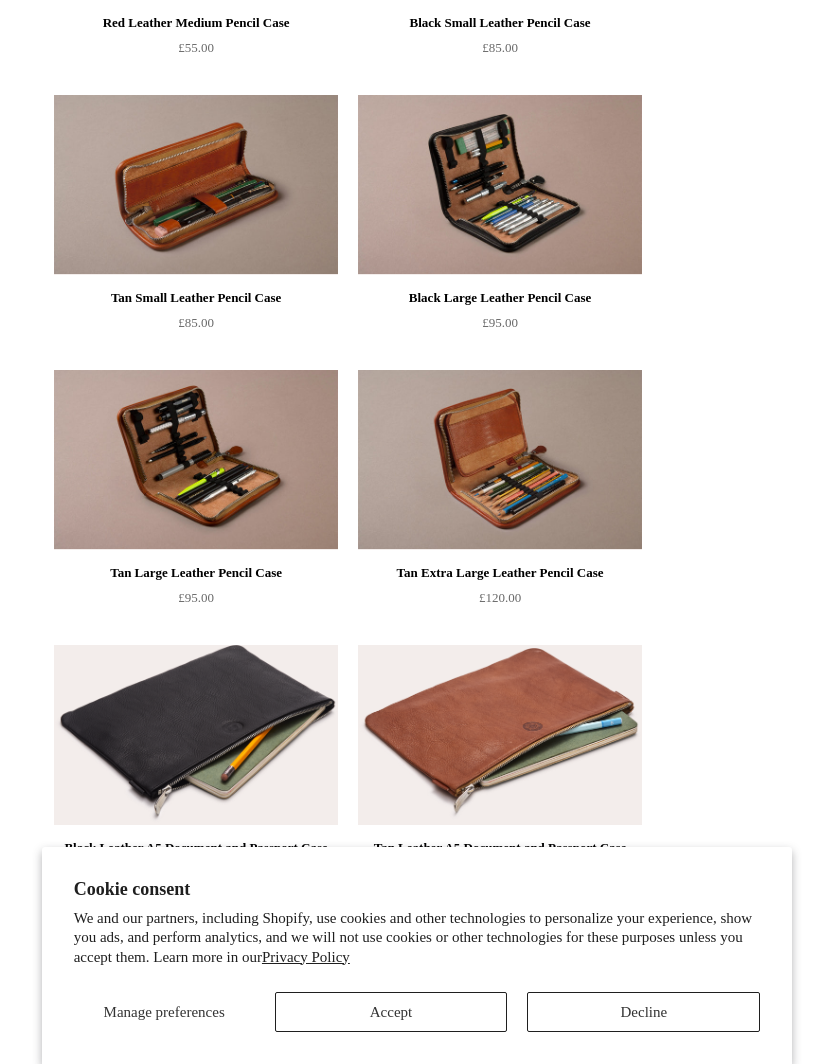 click at bounding box center (500, 460) 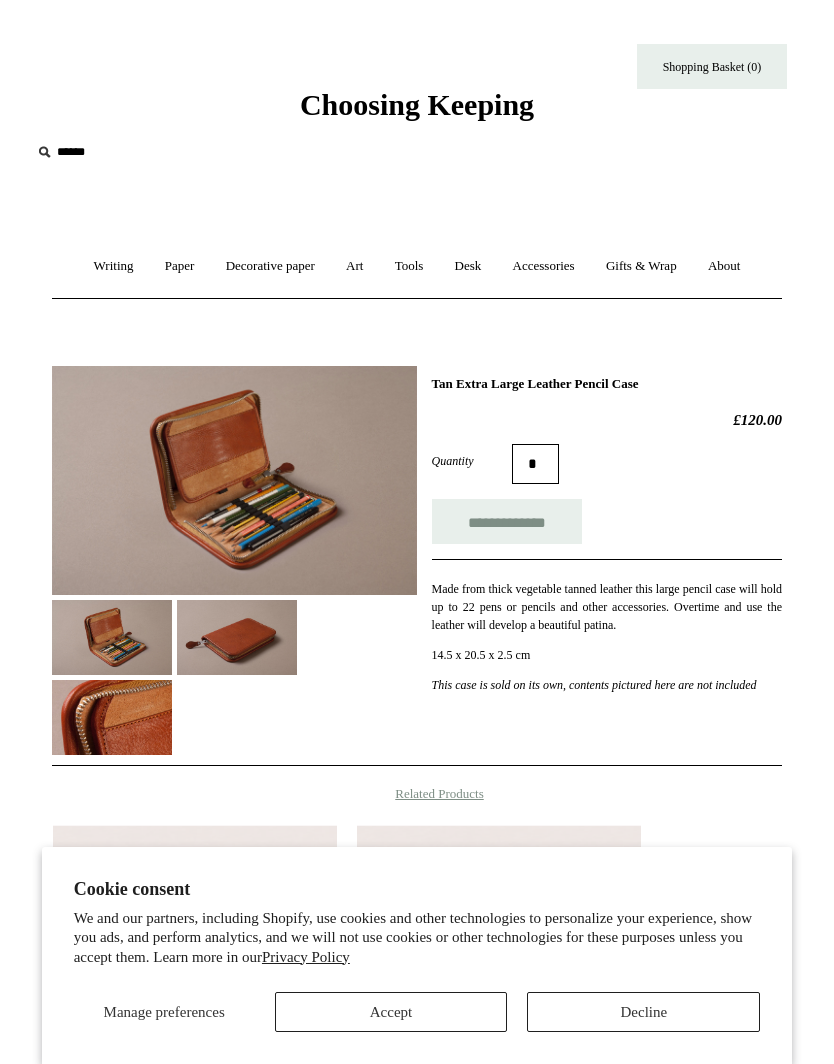 scroll, scrollTop: 0, scrollLeft: 0, axis: both 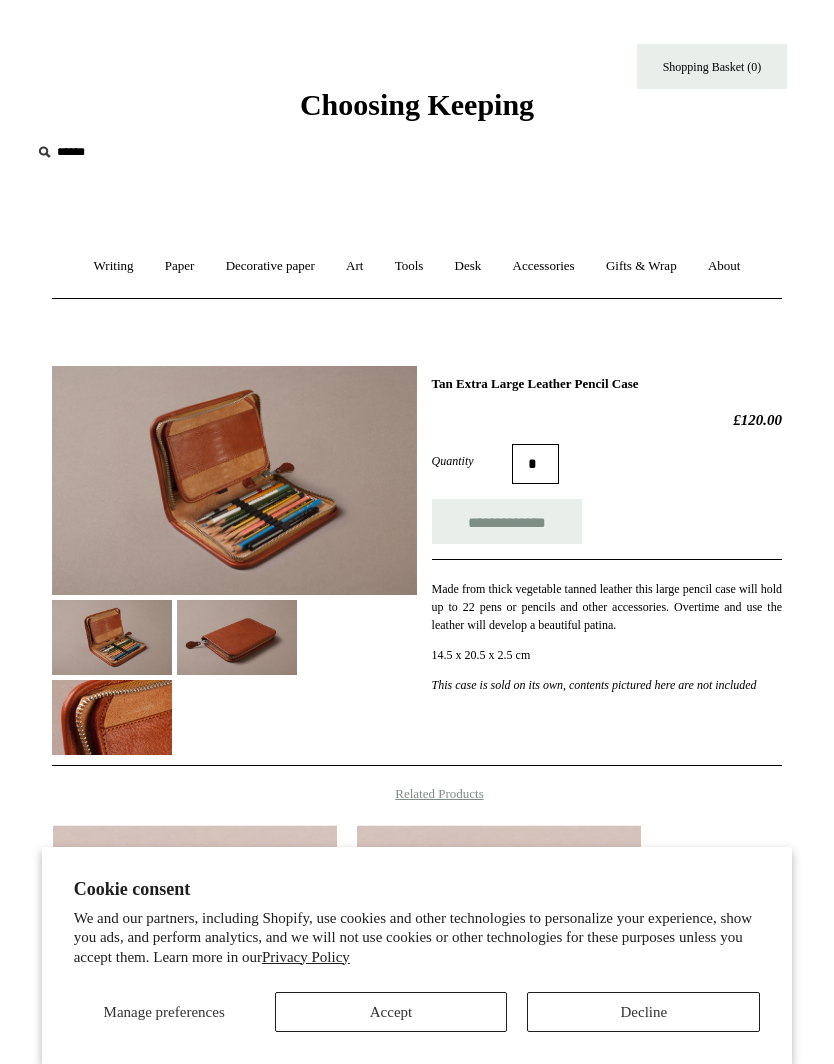click at bounding box center [237, 637] 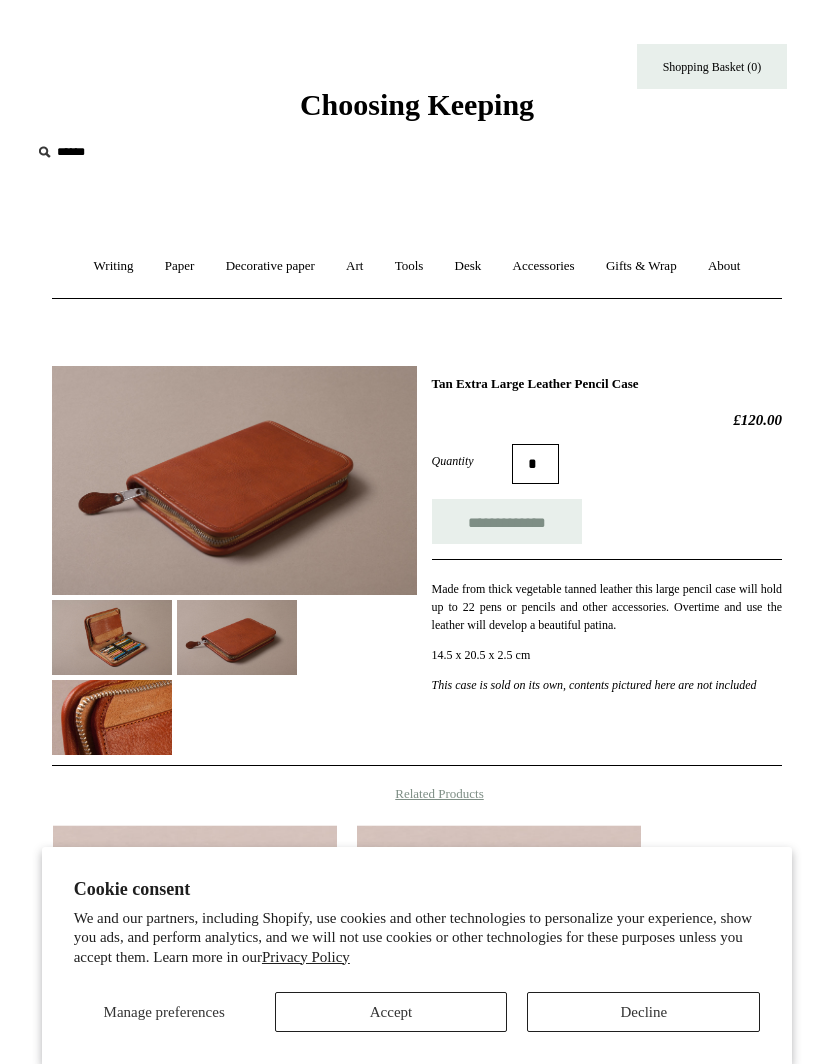click at bounding box center (112, 637) 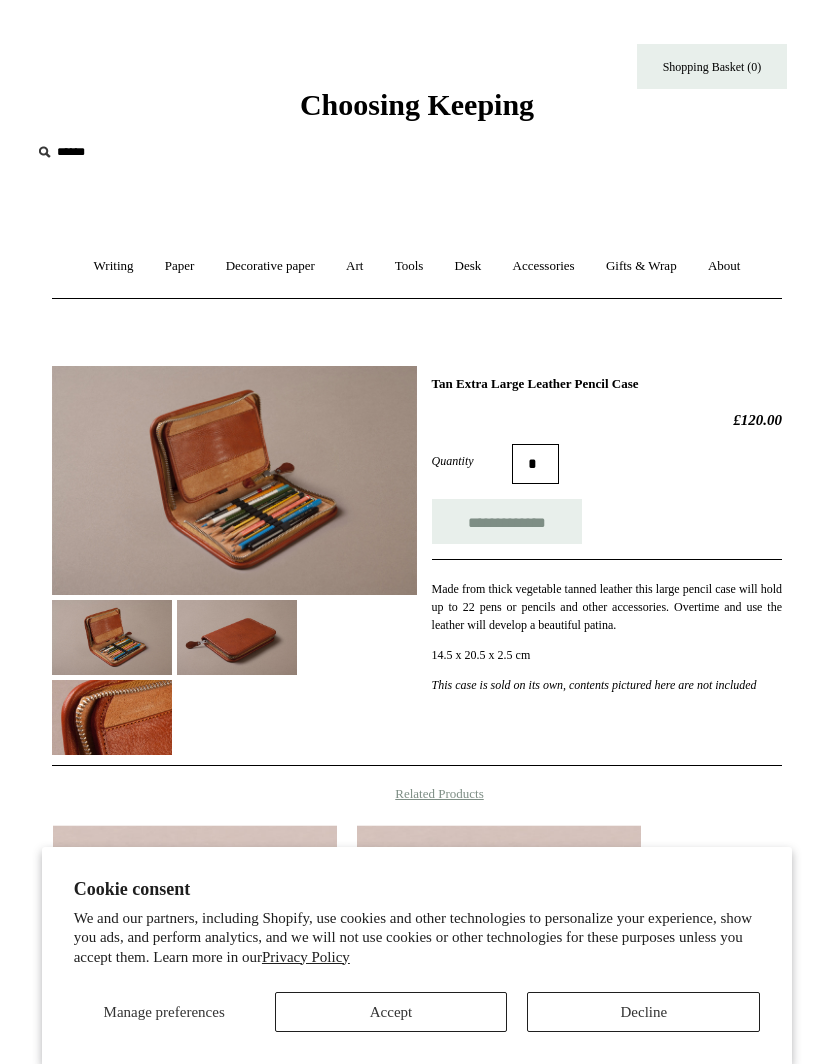 click at bounding box center [112, 717] 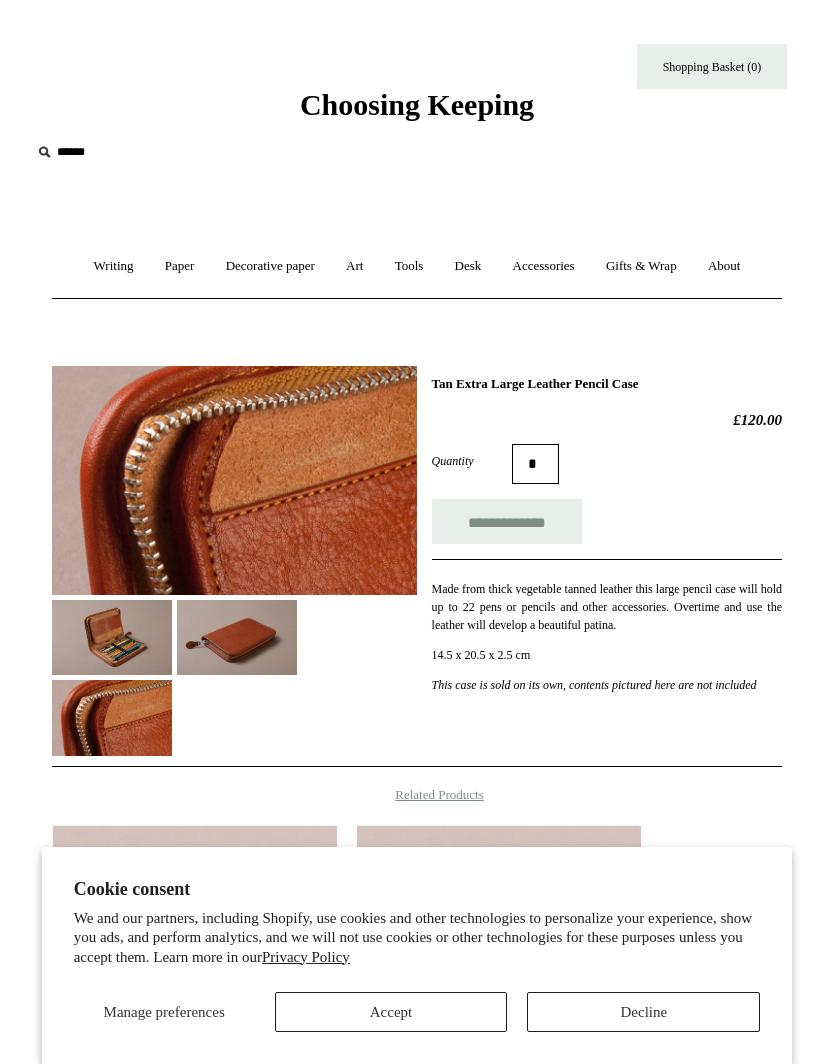 click at bounding box center (112, 637) 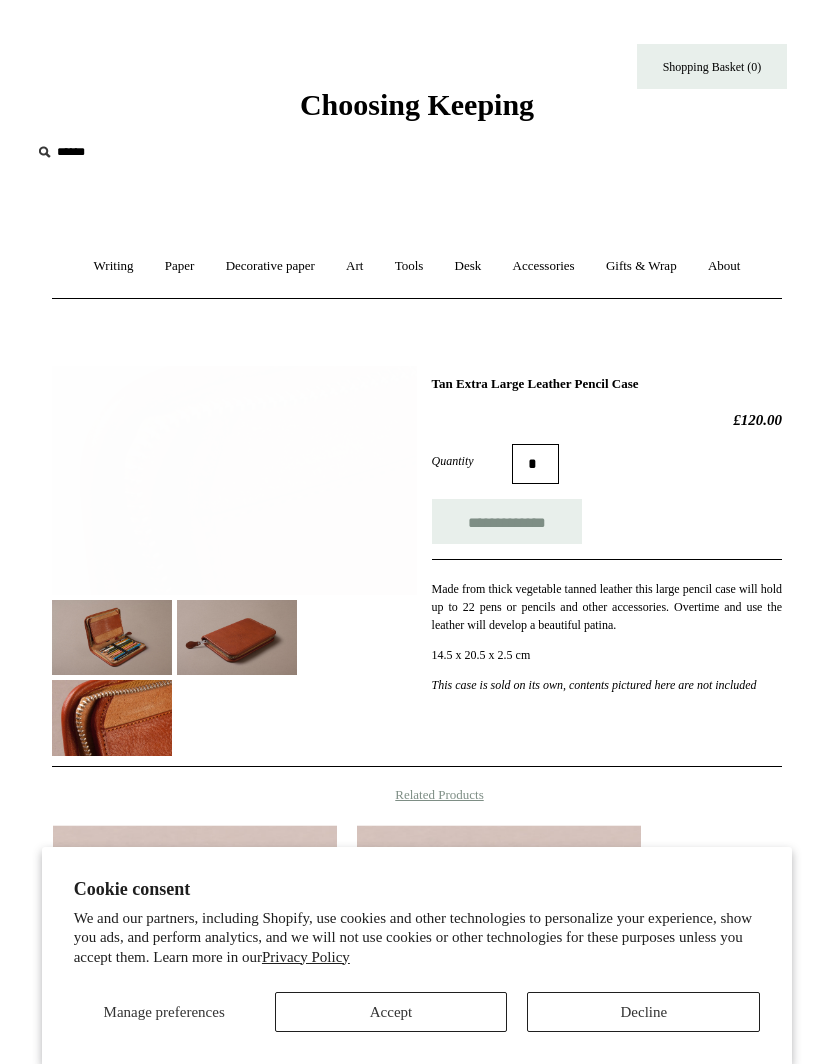 click at bounding box center [237, 637] 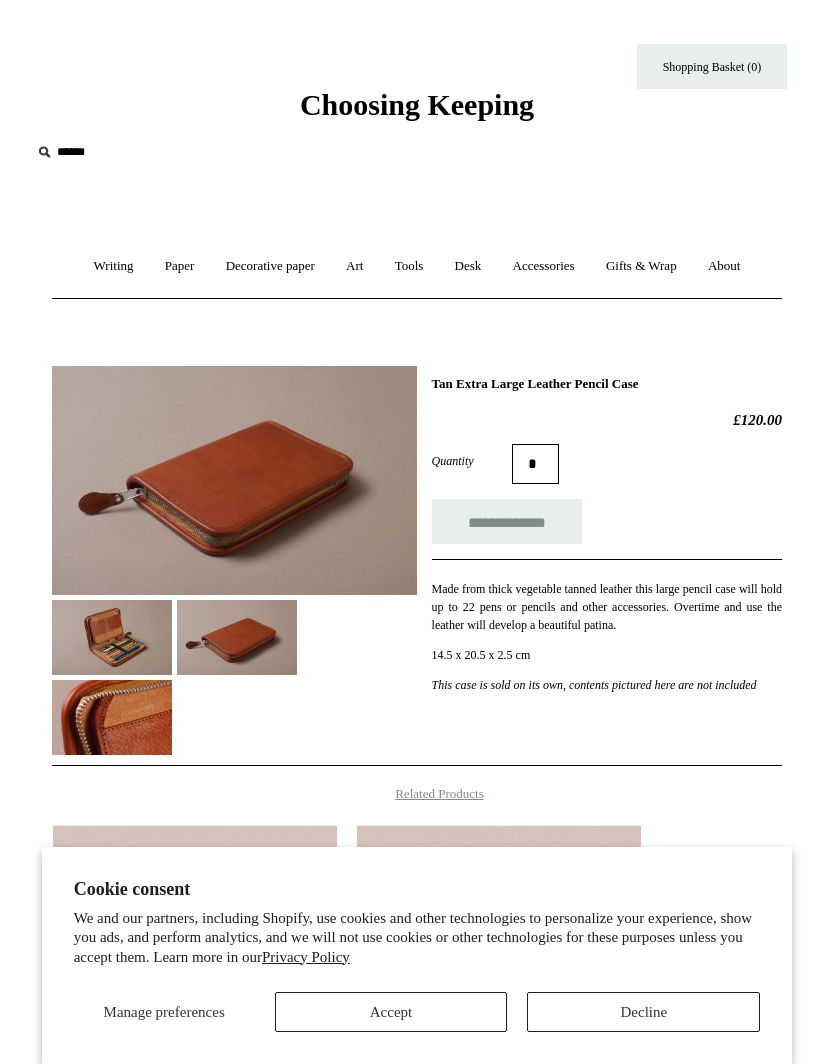 click on "Accessories +" at bounding box center (544, 266) 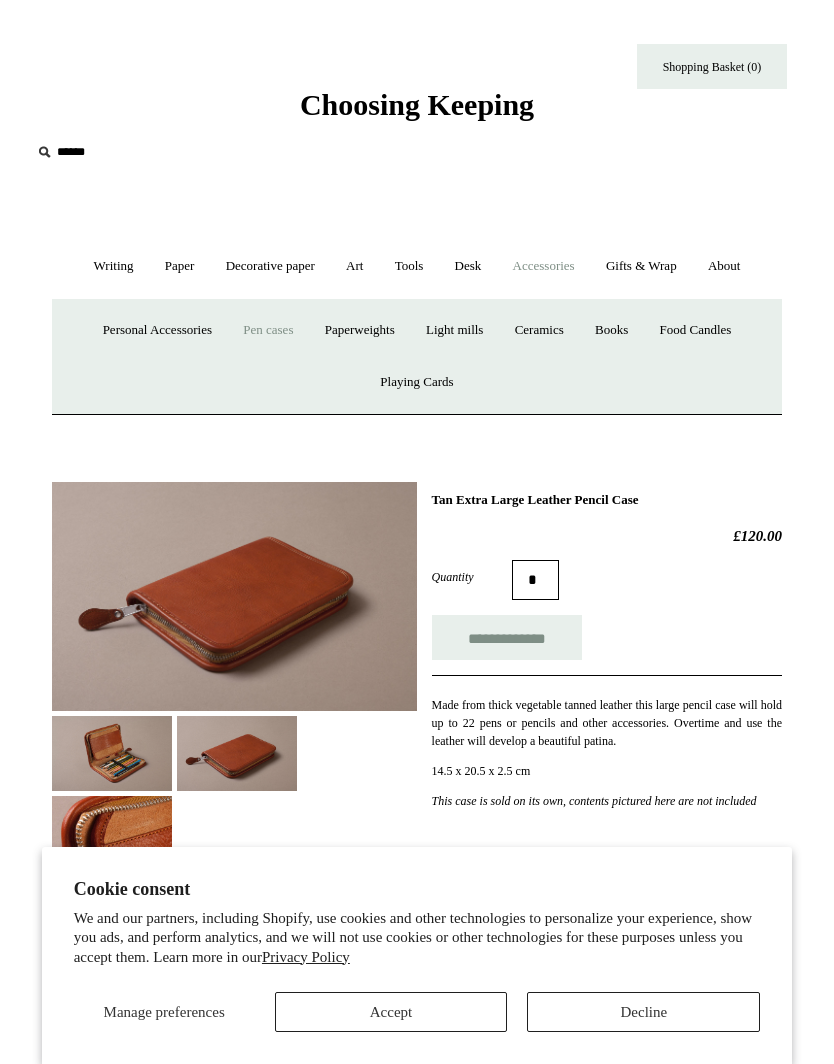 click on "Personal Accessories +" at bounding box center (157, 330) 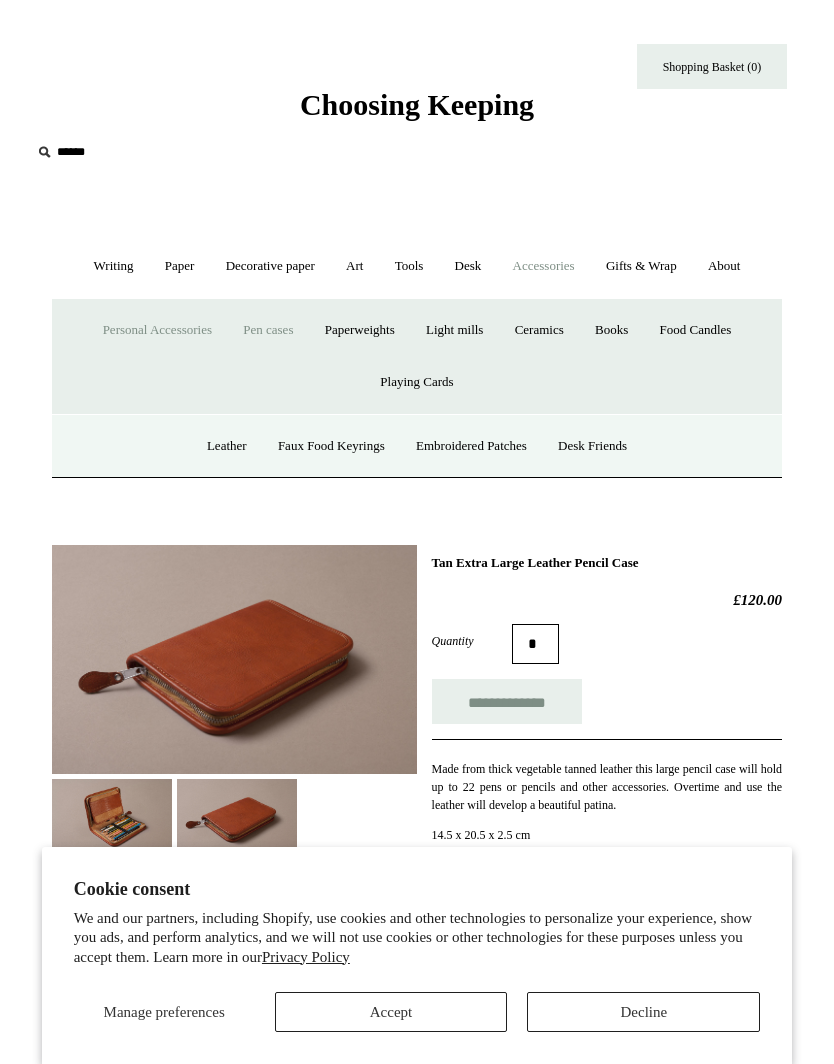 click on "Leather" at bounding box center [227, 446] 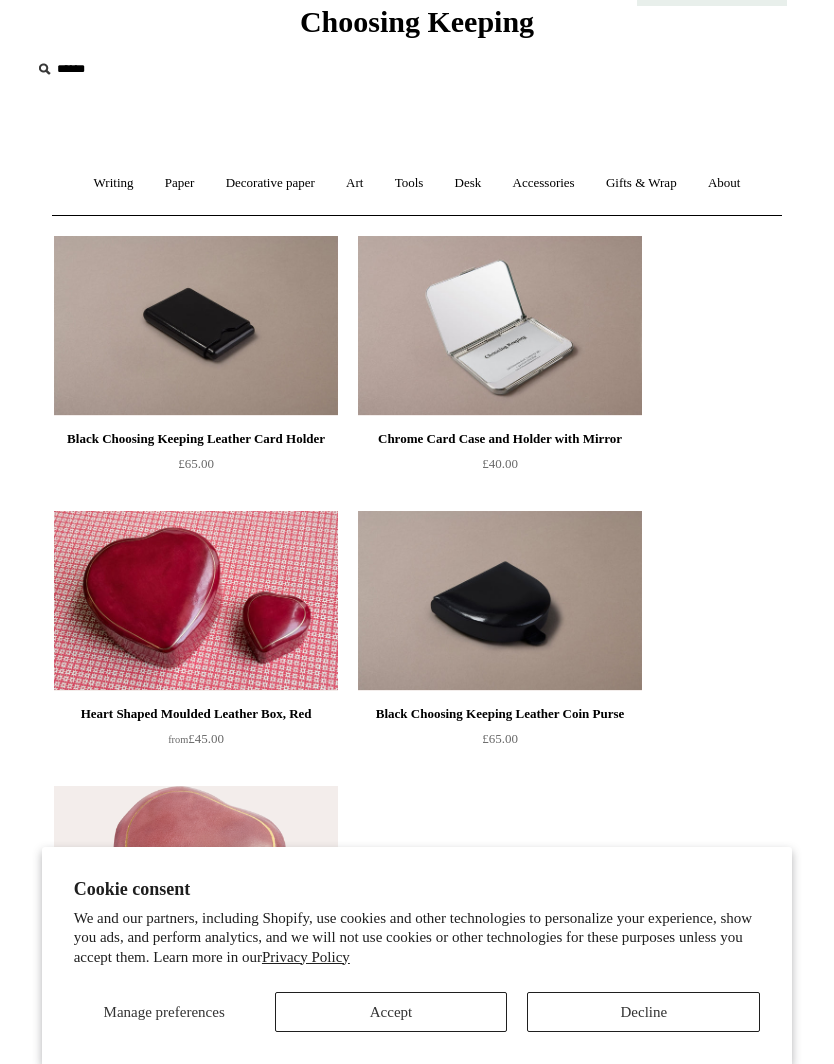scroll, scrollTop: 62, scrollLeft: 0, axis: vertical 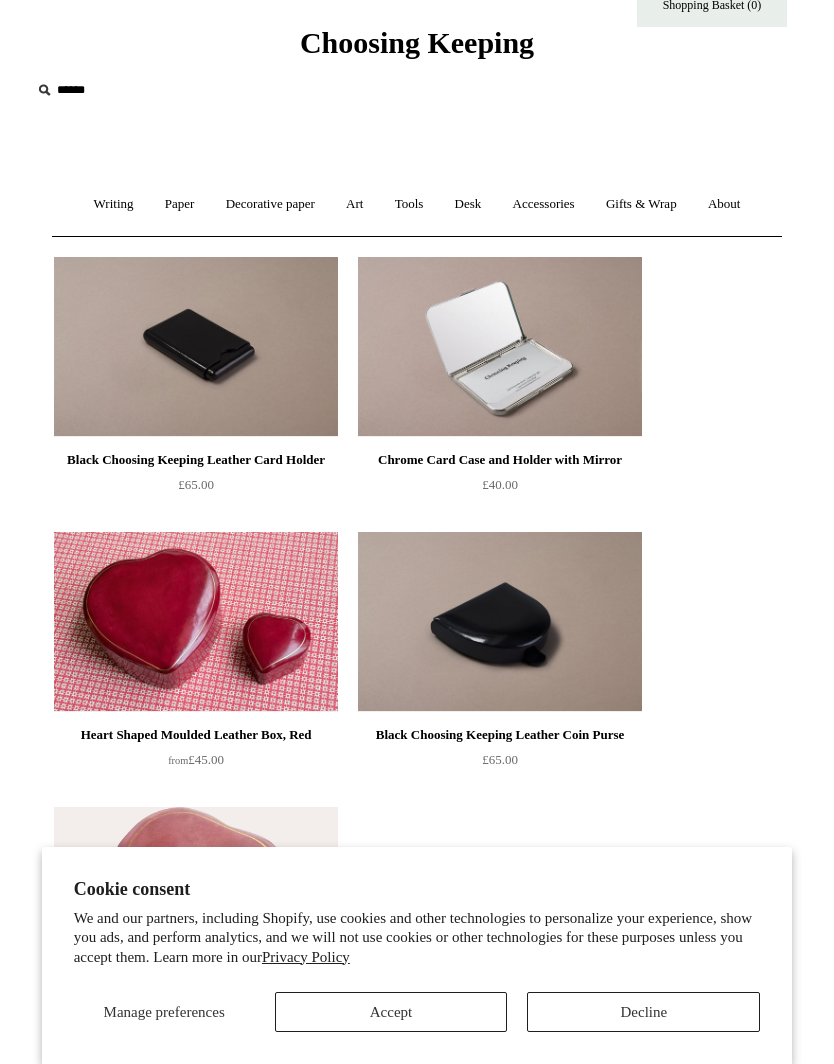 click at bounding box center [500, 347] 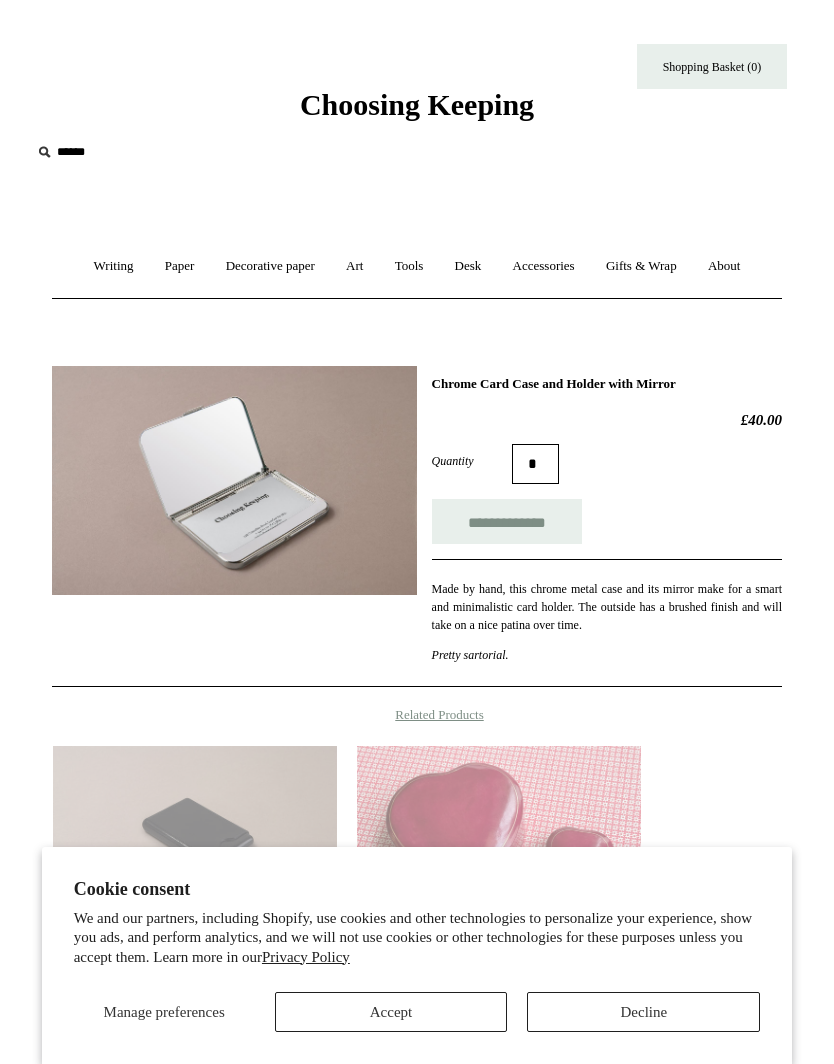 scroll, scrollTop: 0, scrollLeft: 0, axis: both 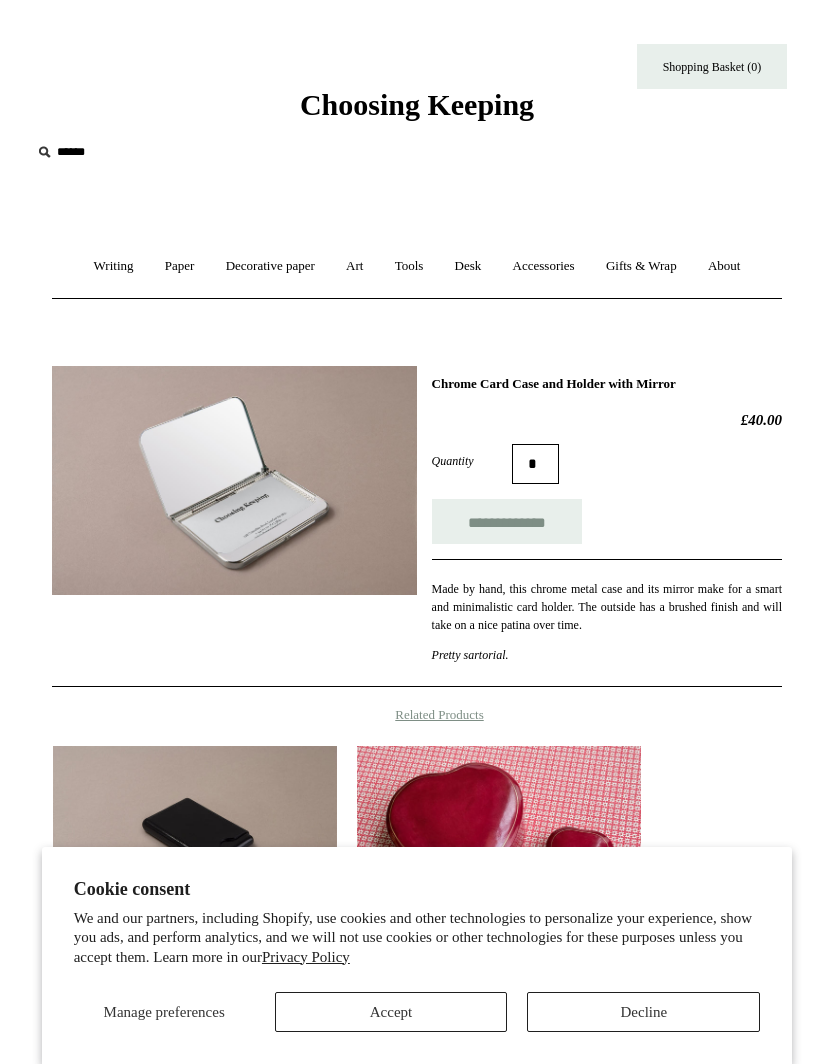 click on "Accessories +" at bounding box center [544, 266] 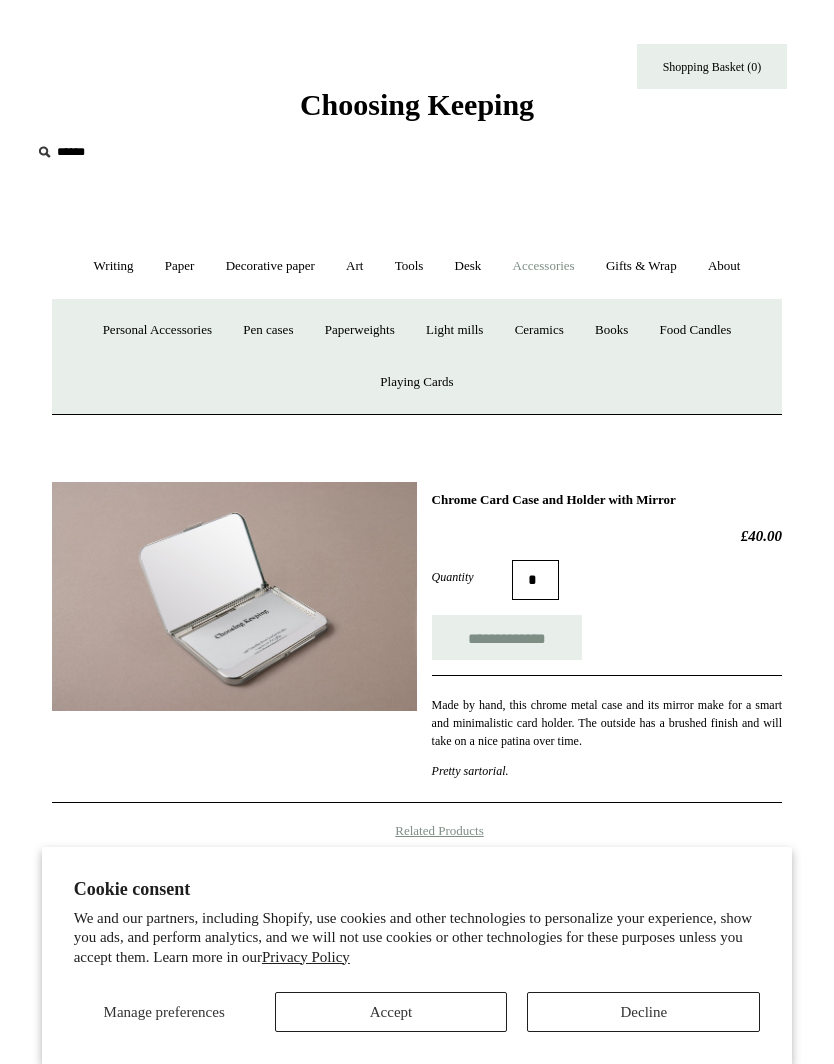 click on "Books" at bounding box center [611, 330] 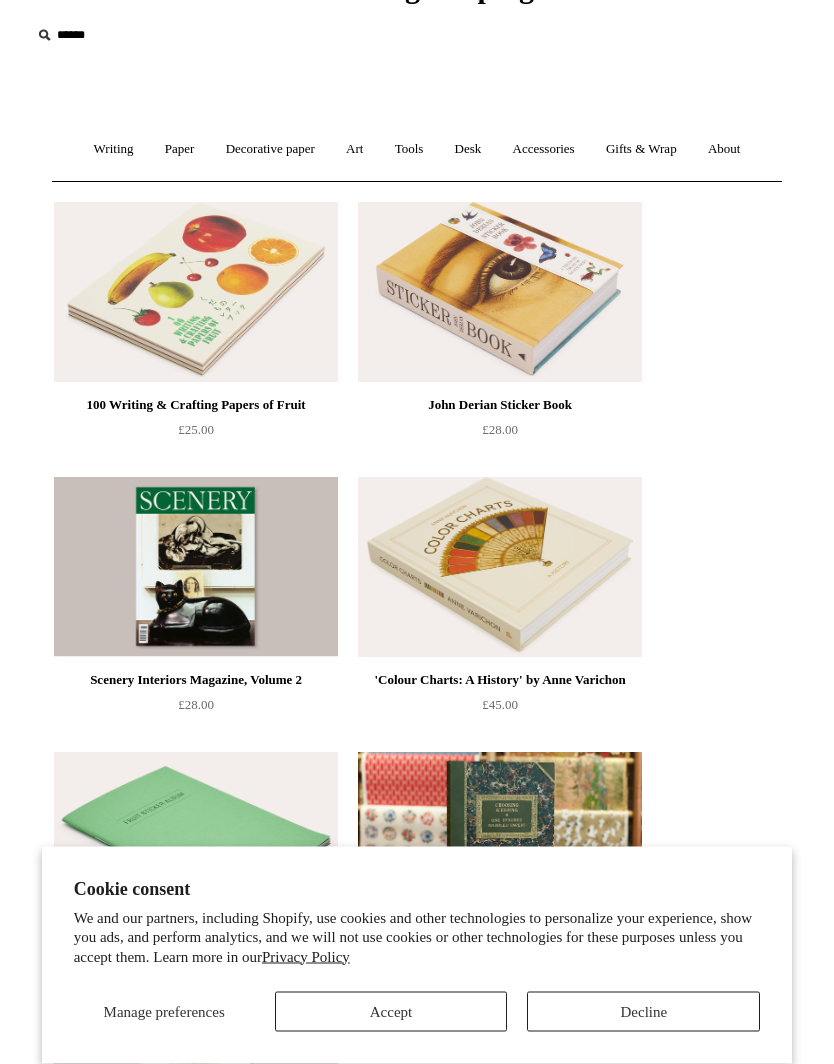 scroll, scrollTop: 0, scrollLeft: 0, axis: both 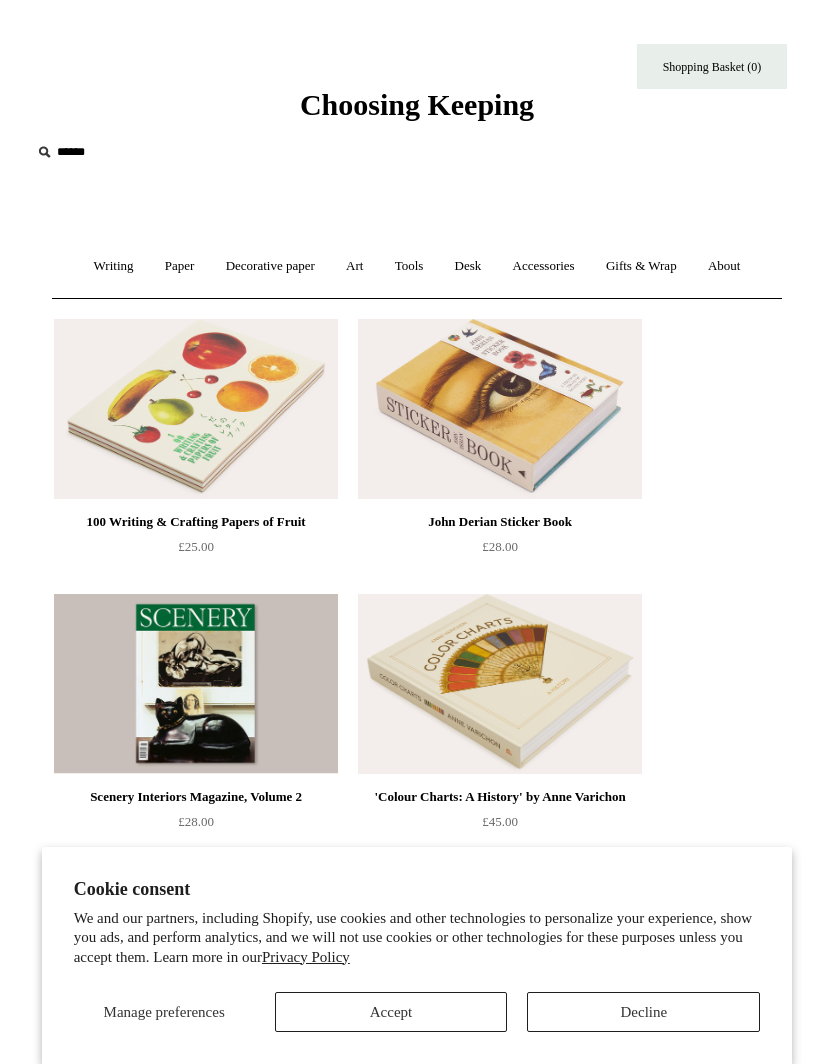 click on "Desk +" at bounding box center (468, 266) 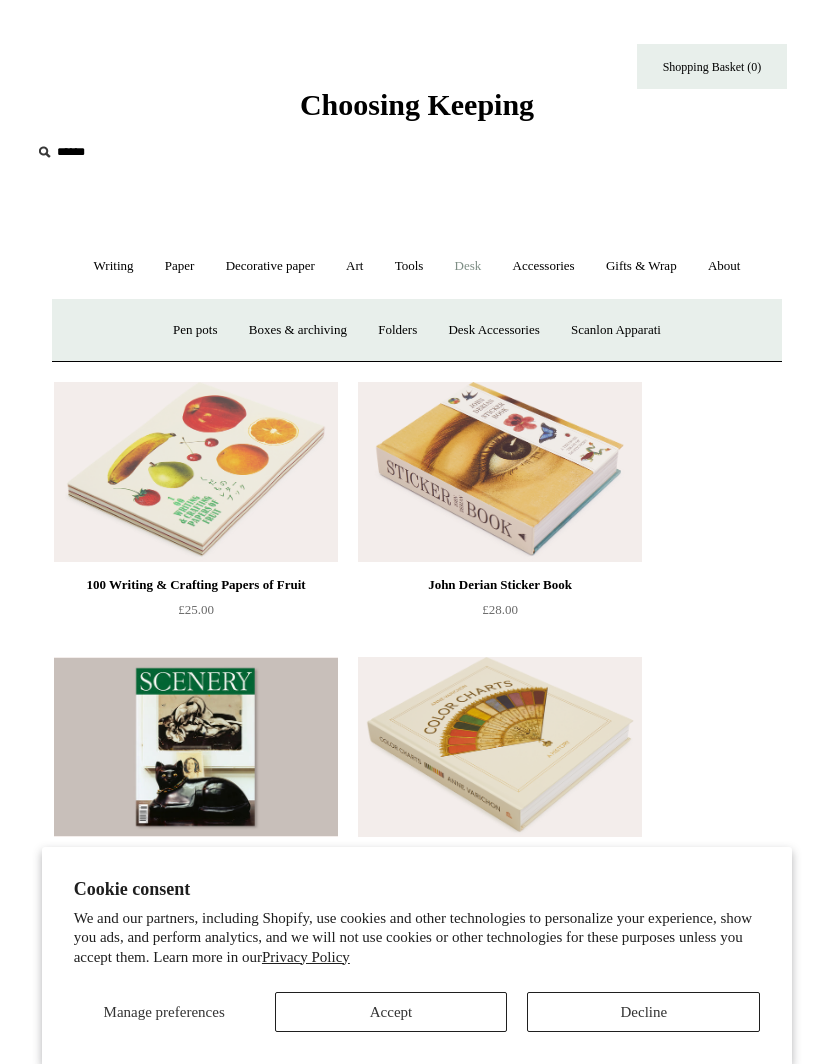 click on "Tools +" at bounding box center [409, 266] 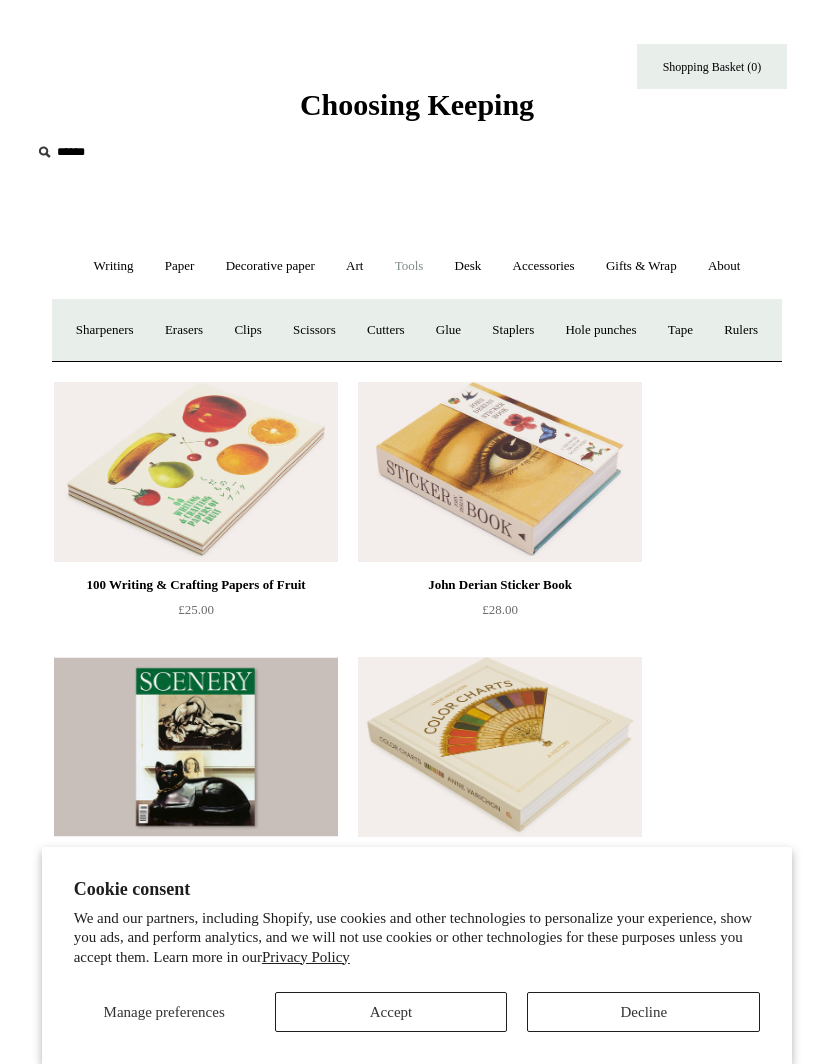 click on "Choosing Keeping" at bounding box center (417, 104) 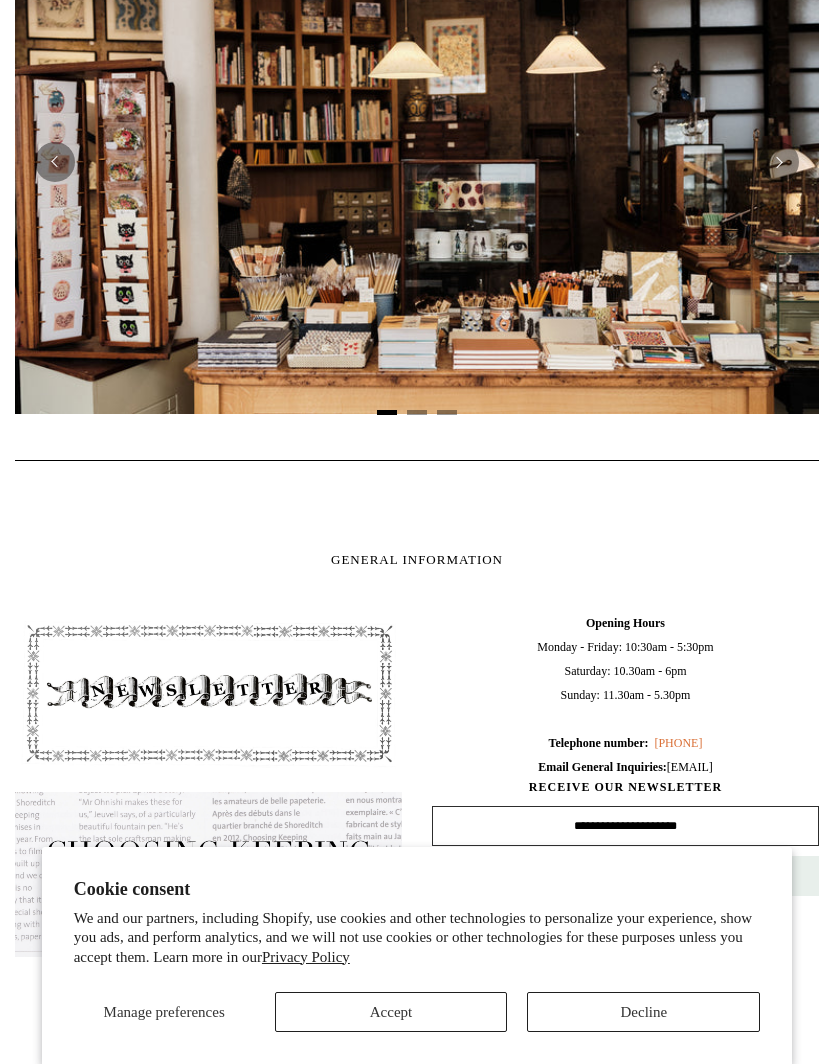 scroll, scrollTop: 1132, scrollLeft: 0, axis: vertical 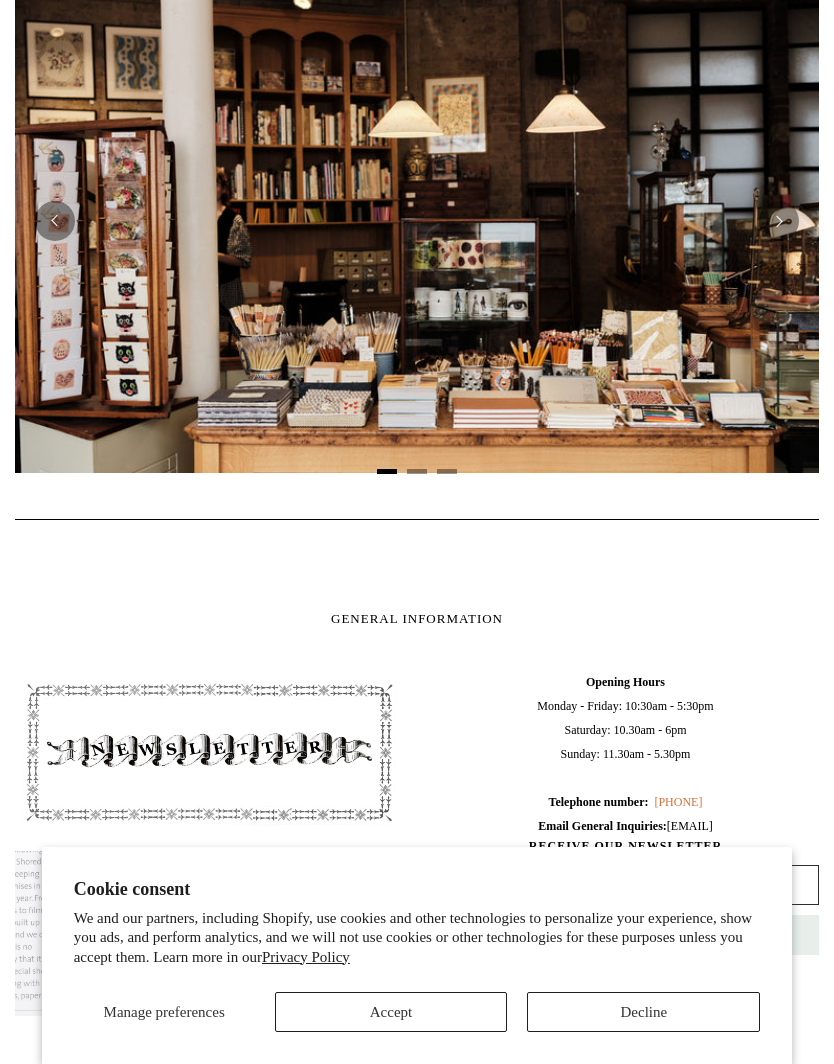 click at bounding box center [417, 221] 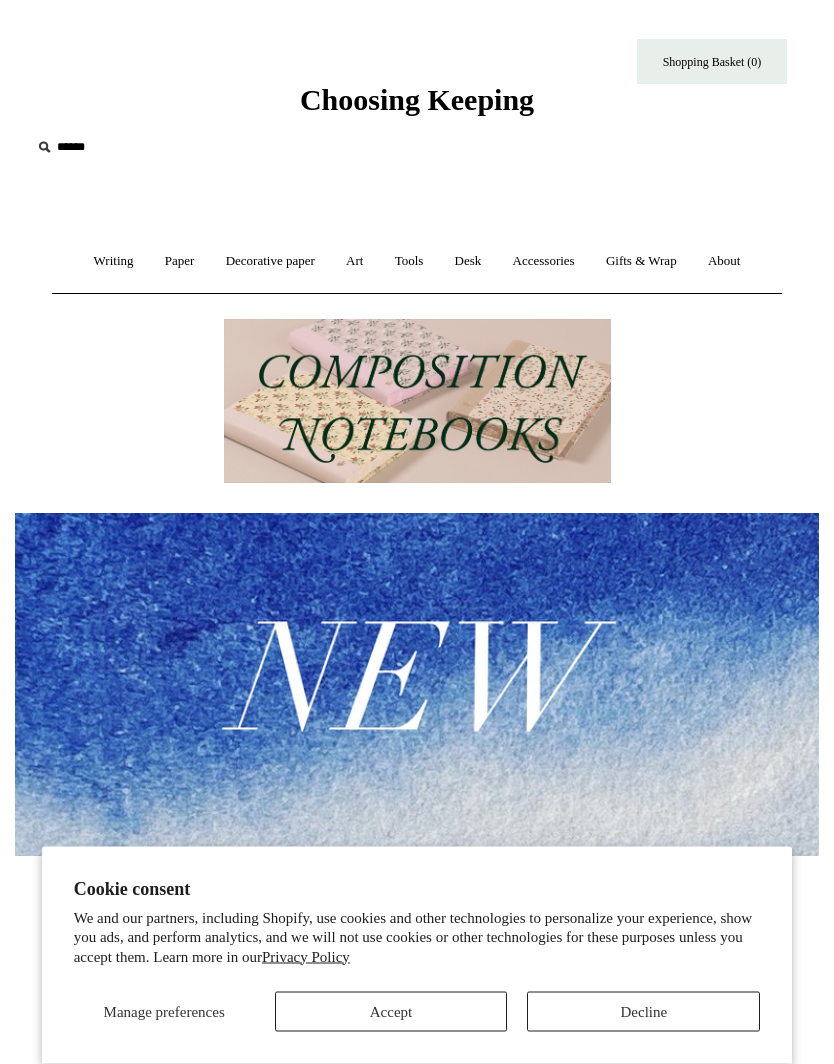 scroll, scrollTop: 0, scrollLeft: 0, axis: both 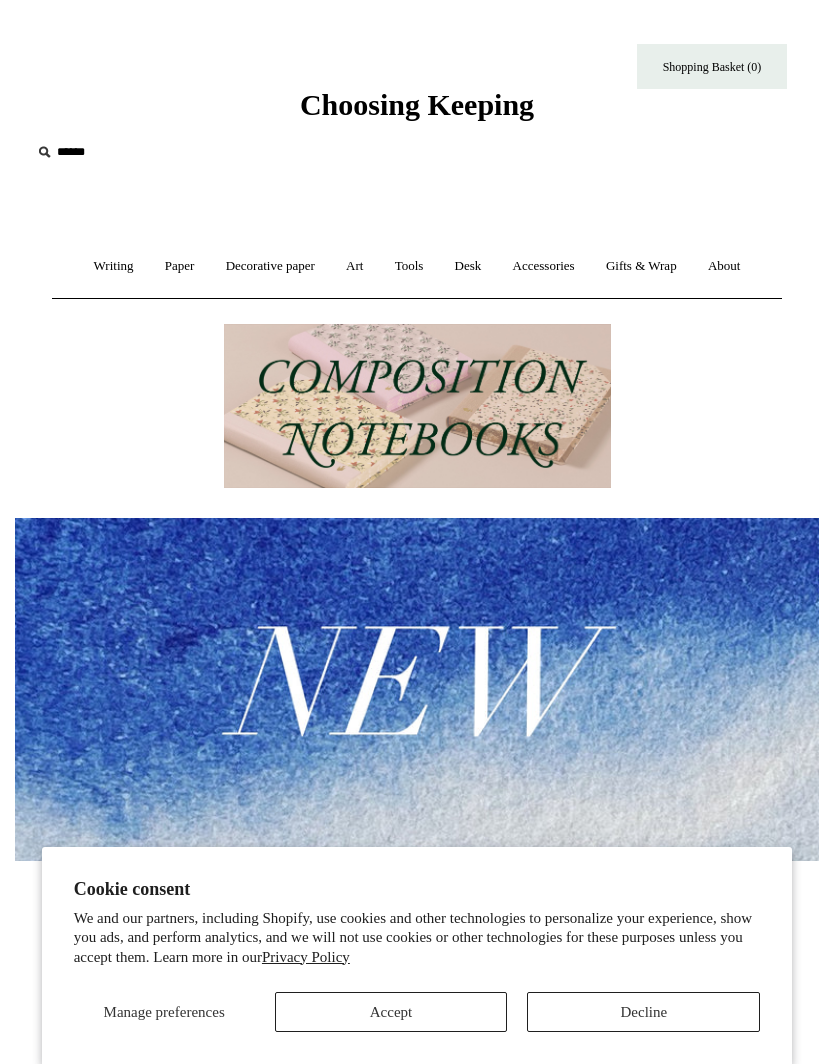 click on "Writing +" at bounding box center [114, 266] 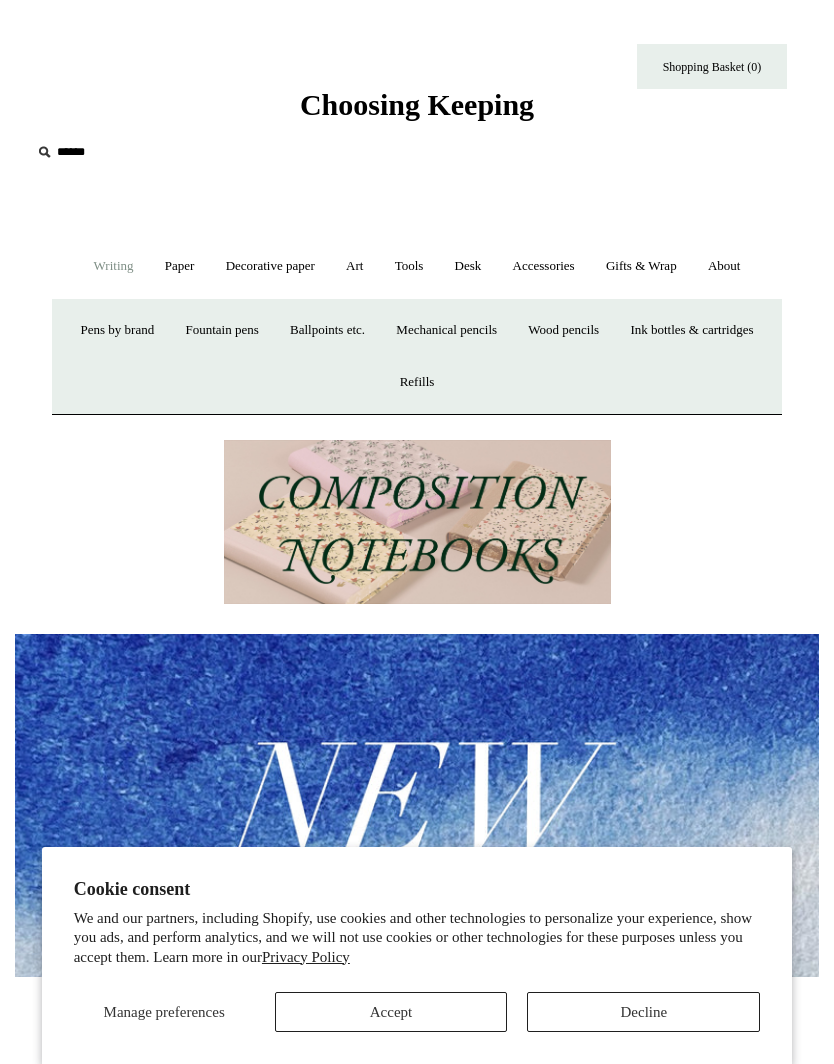 click on "Decorative paper +" at bounding box center [270, 266] 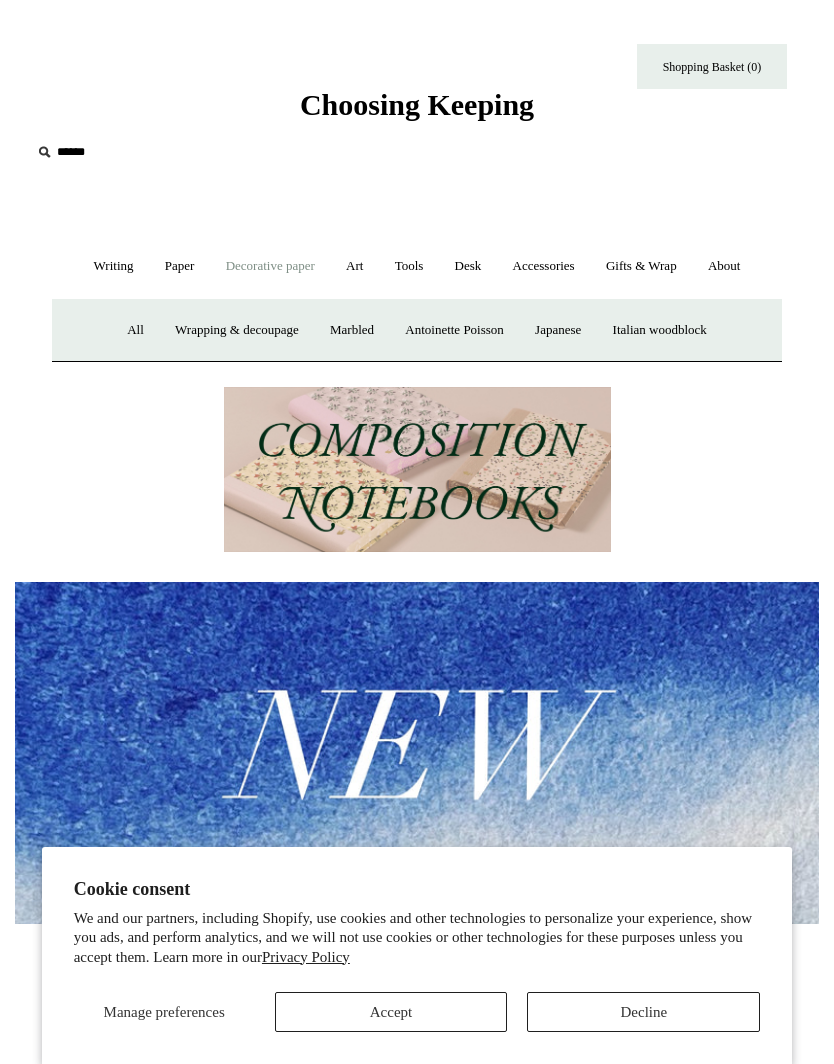 click on "Paper +" at bounding box center [180, 266] 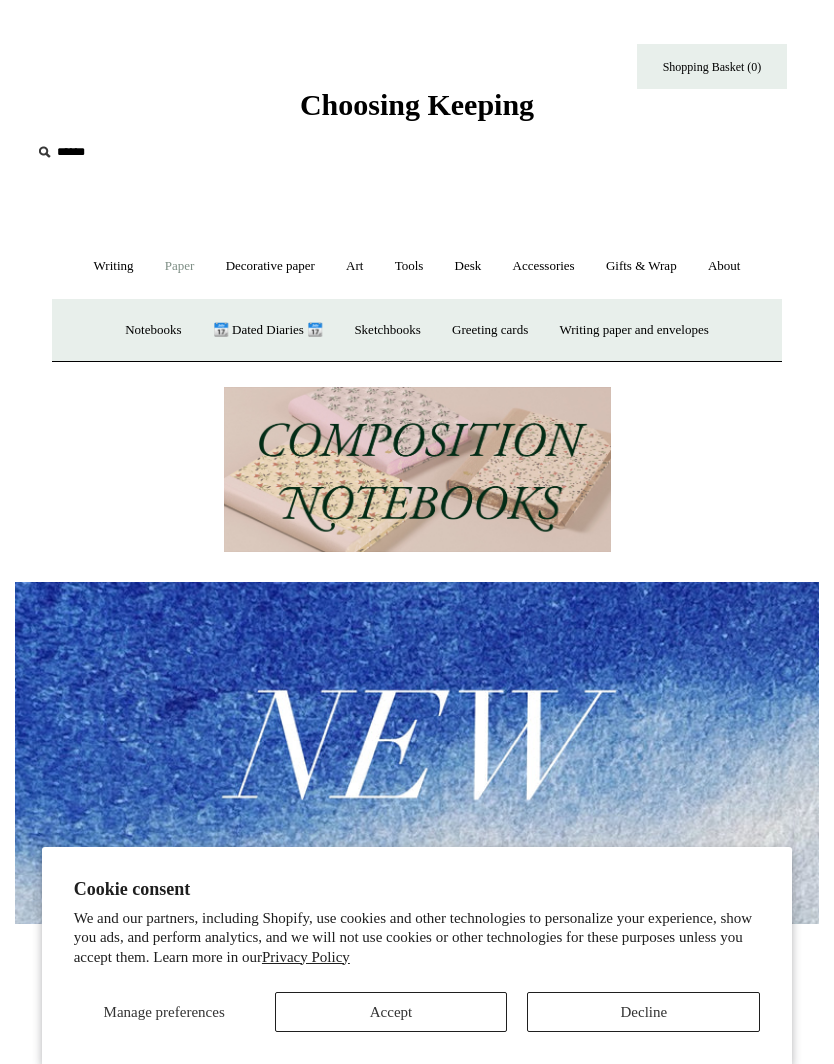scroll, scrollTop: 0, scrollLeft: 804, axis: horizontal 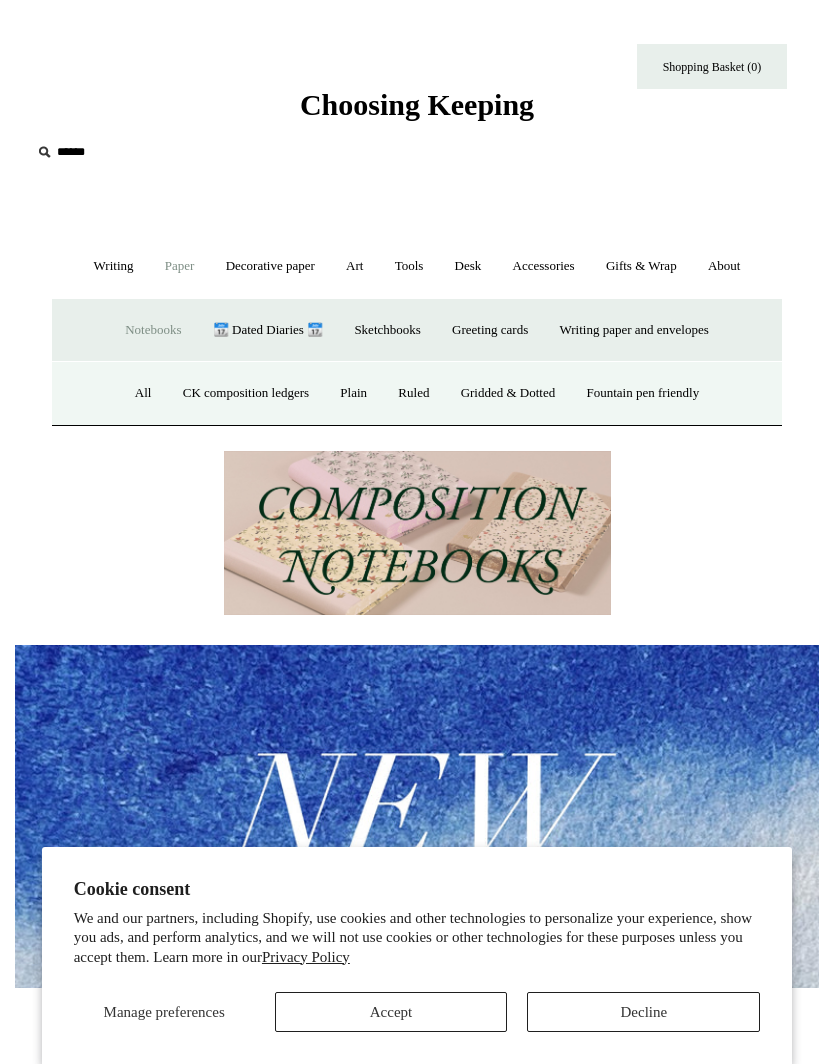 click on "All" at bounding box center [143, 393] 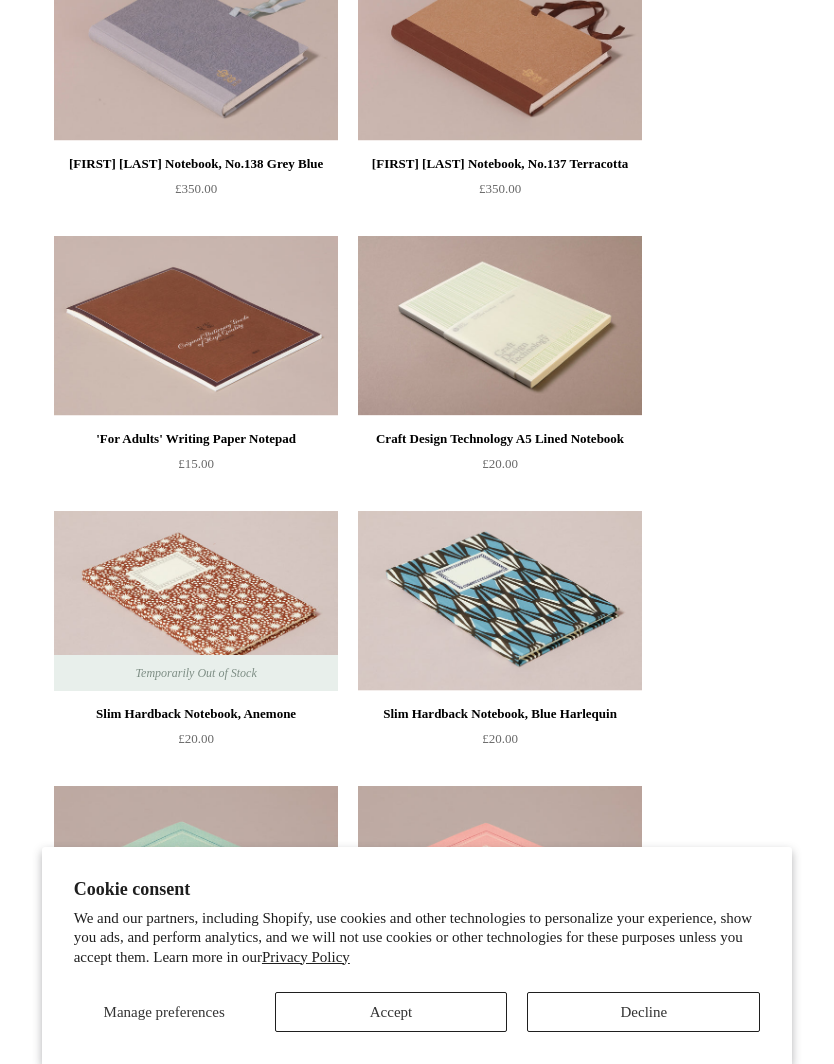 scroll, scrollTop: 10132, scrollLeft: 0, axis: vertical 